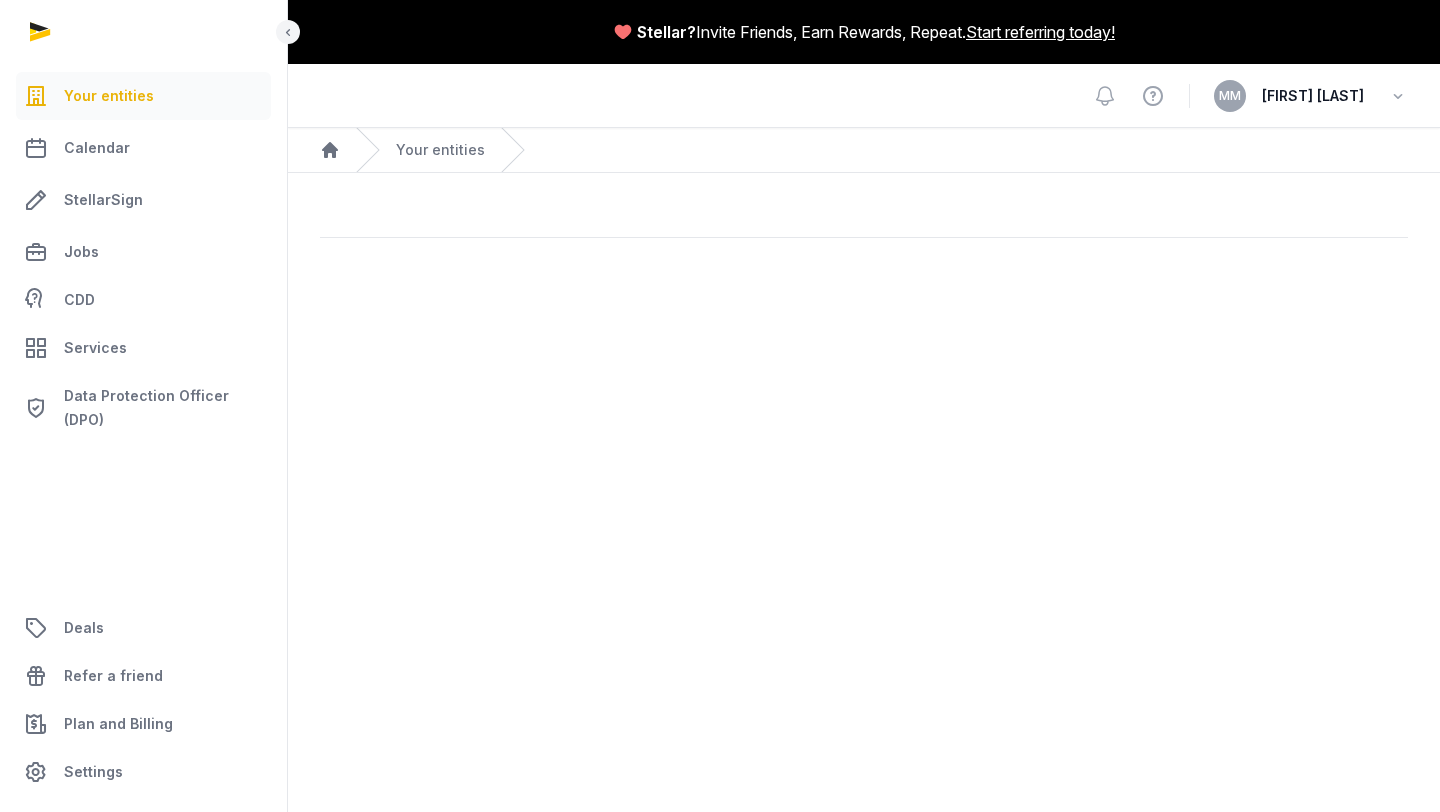 scroll, scrollTop: 0, scrollLeft: 0, axis: both 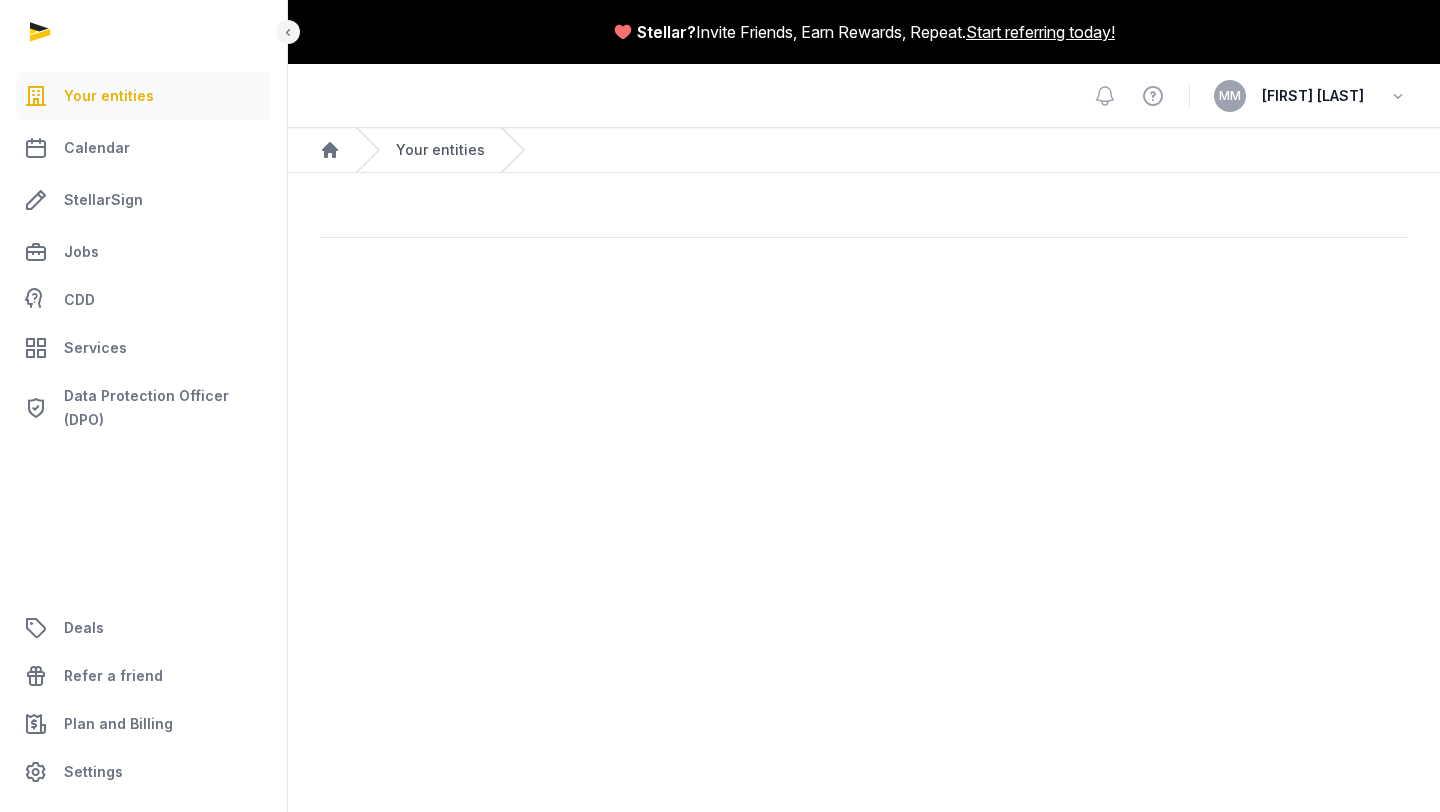 click on "Your entities" at bounding box center (440, 150) 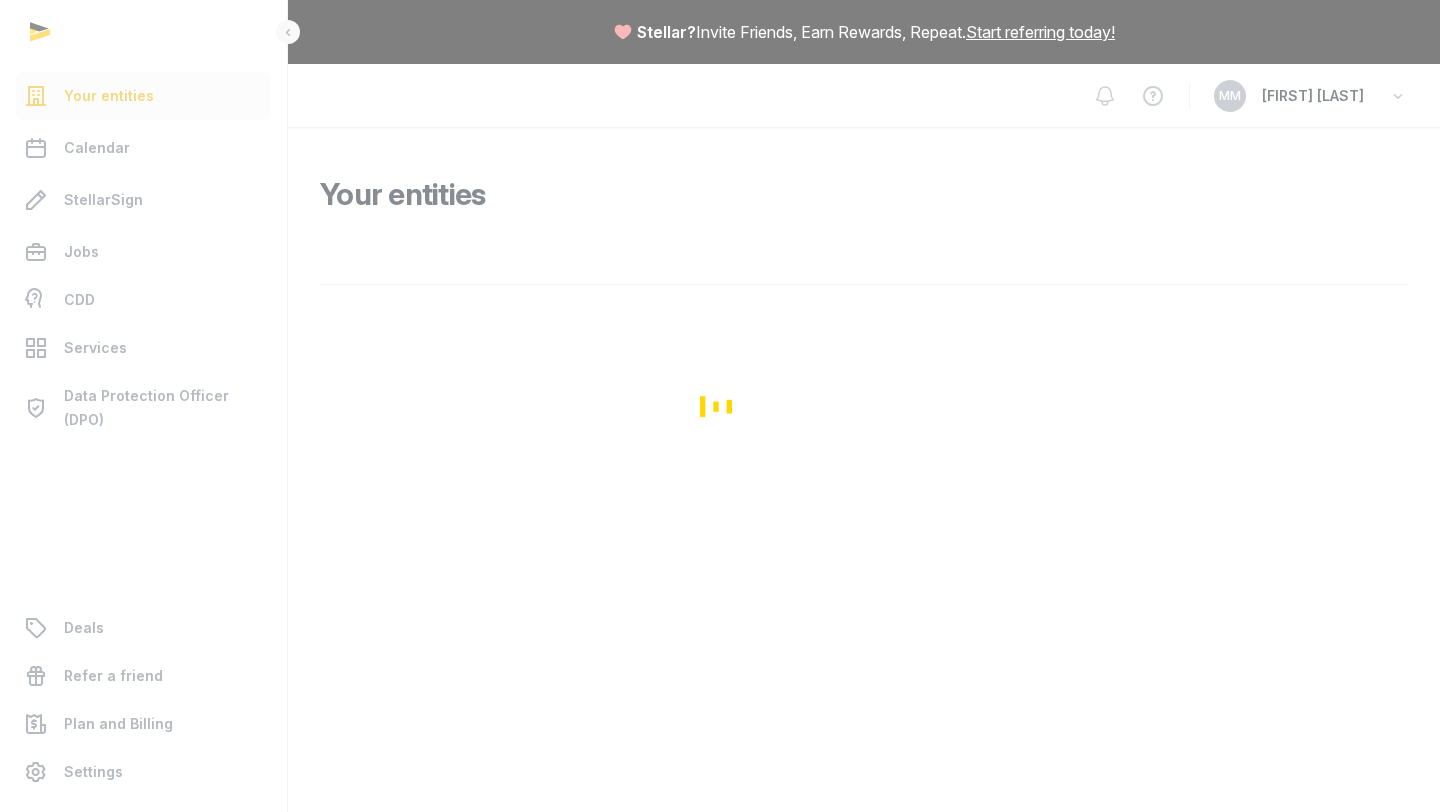 scroll, scrollTop: 0, scrollLeft: 0, axis: both 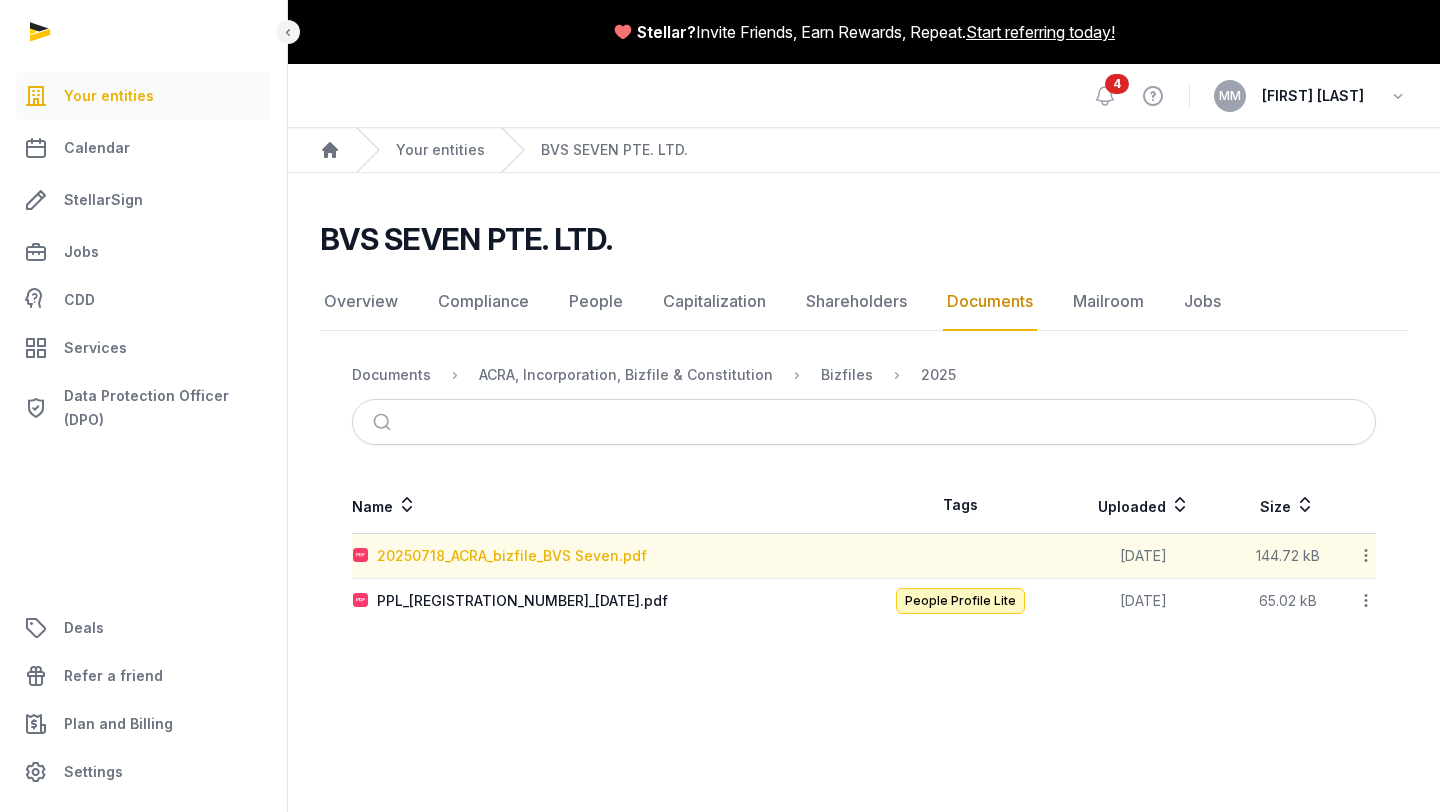 click on "20250718_ACRA_bizfile_BVS Seven.pdf" at bounding box center [512, 556] 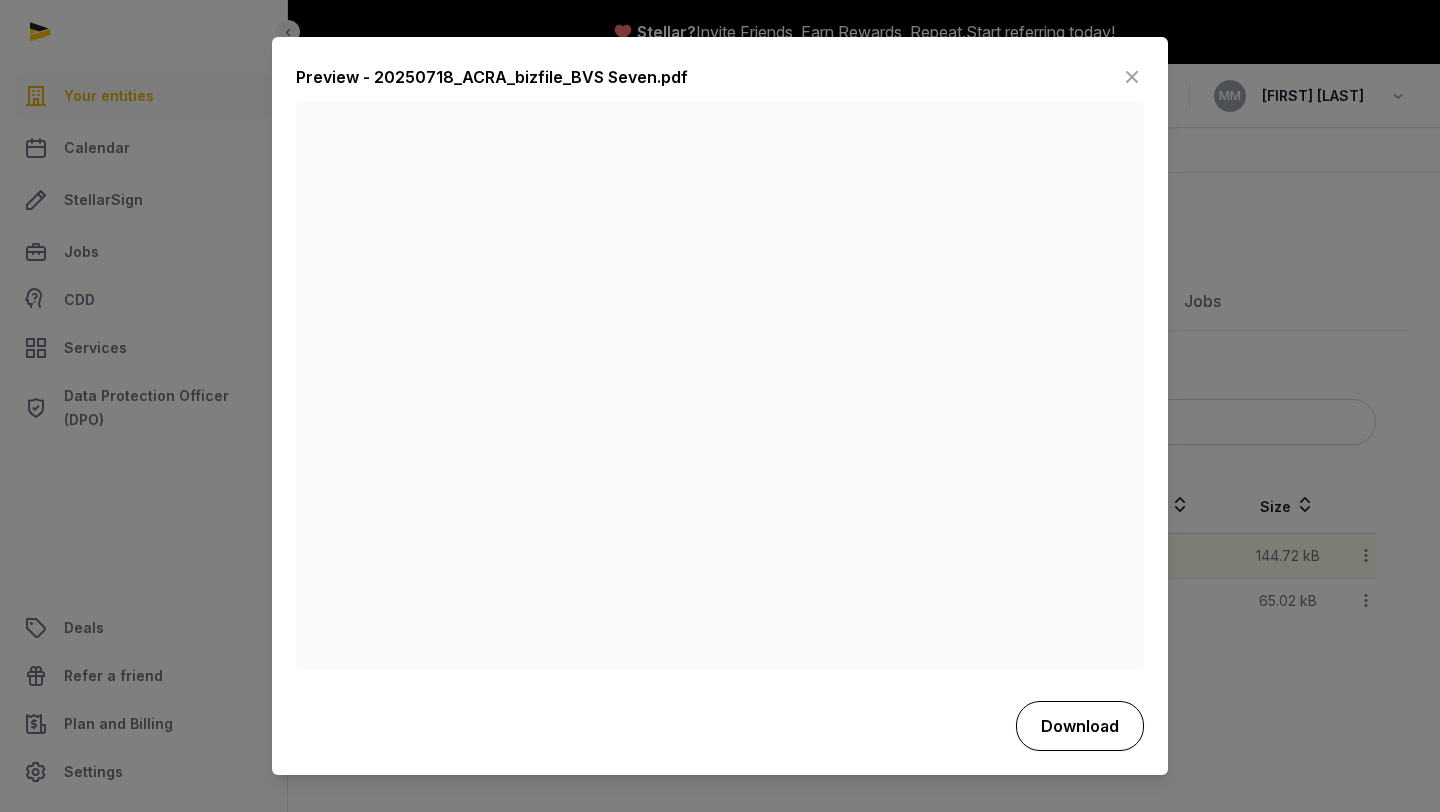 click on "Download" at bounding box center [1080, 726] 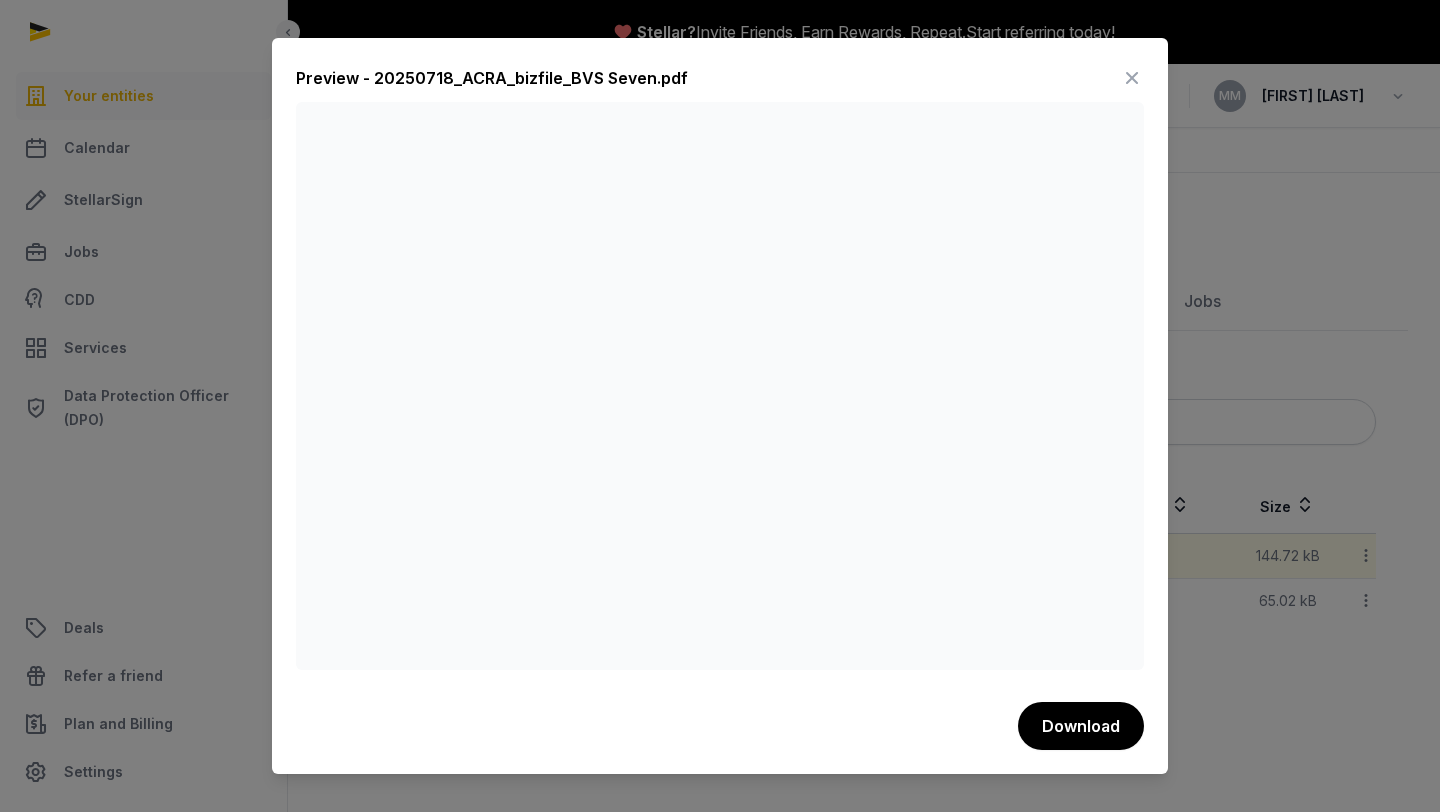 click at bounding box center [720, 406] 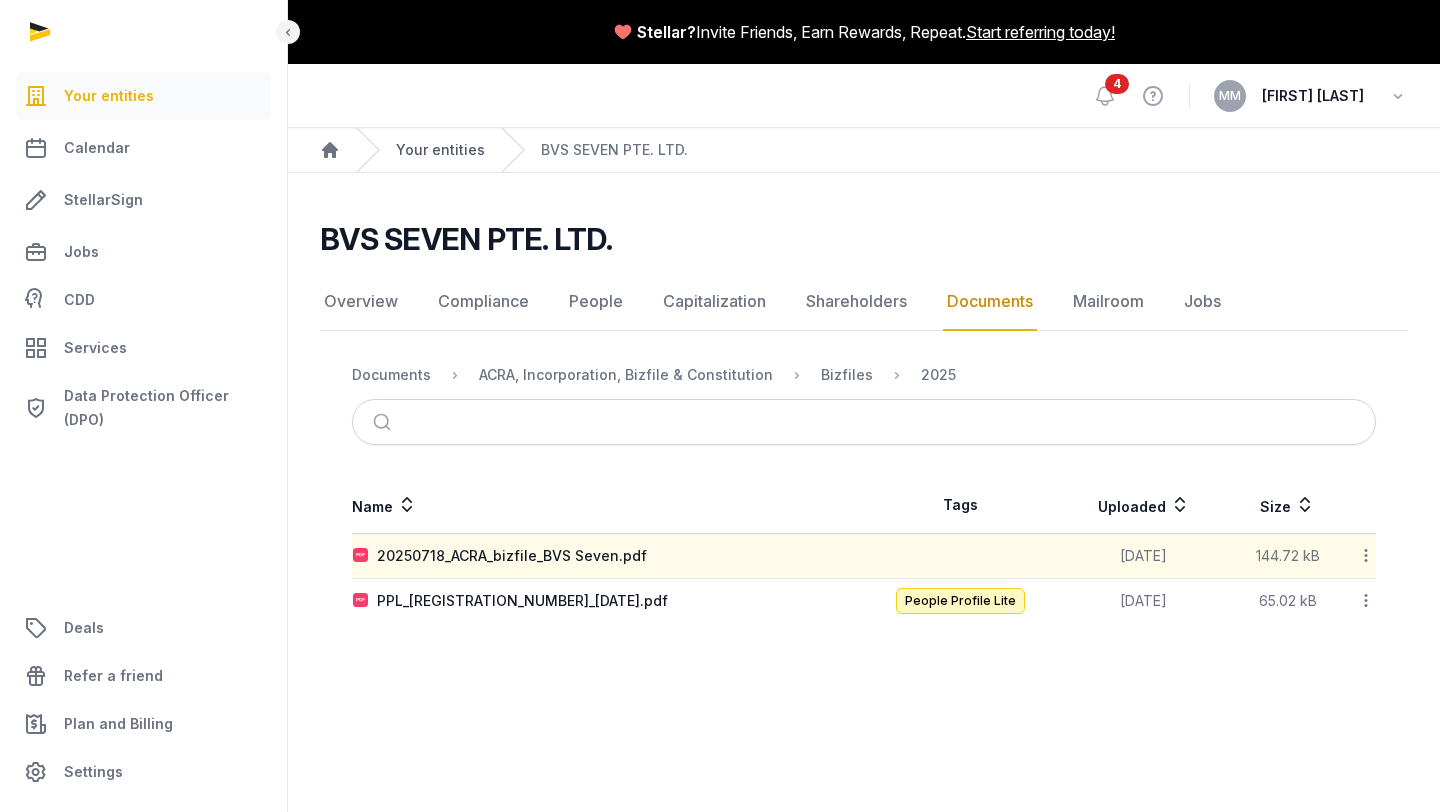 click on "Your entities" at bounding box center [440, 150] 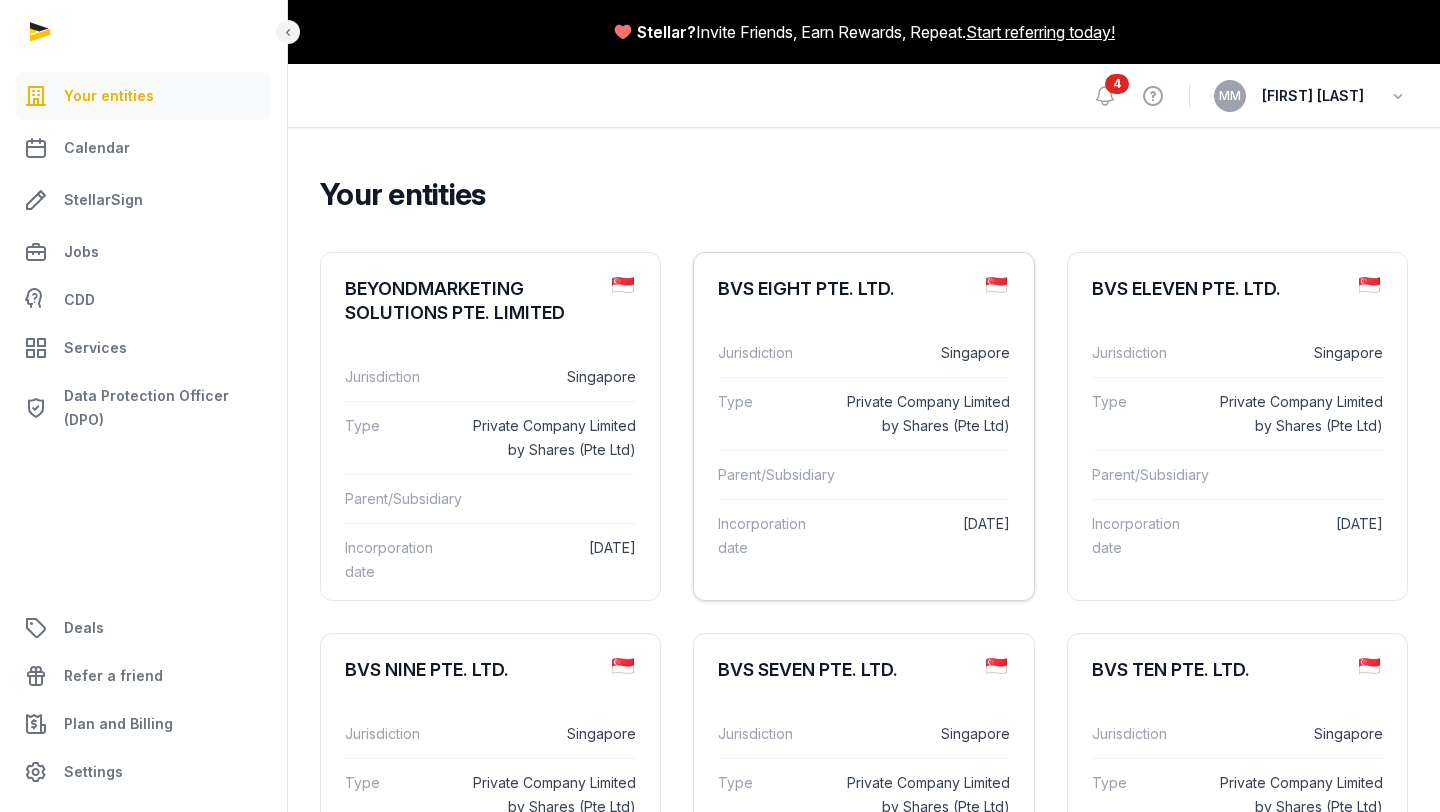 click on "Jurisdiction" at bounding box center (773, 353) 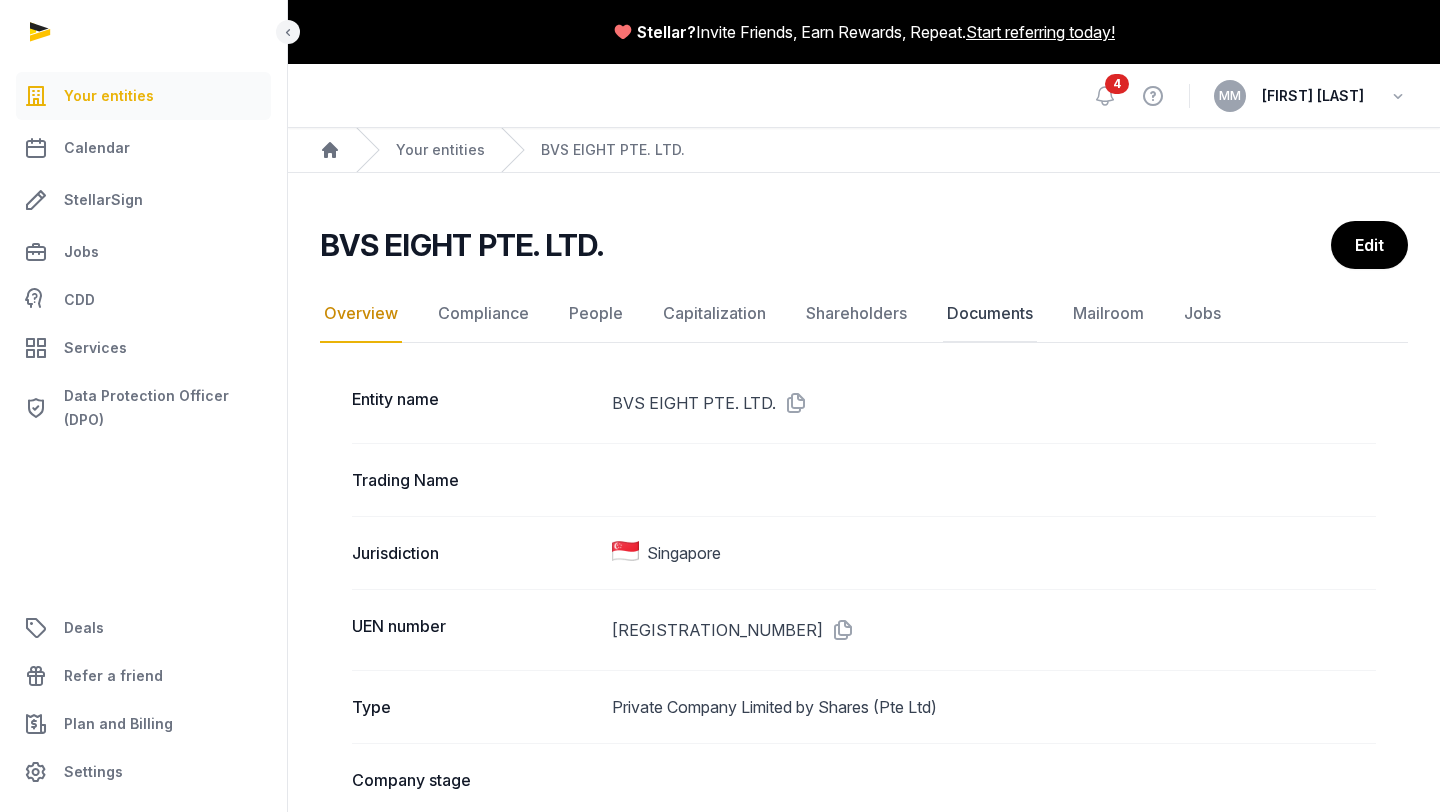 click on "Documents" 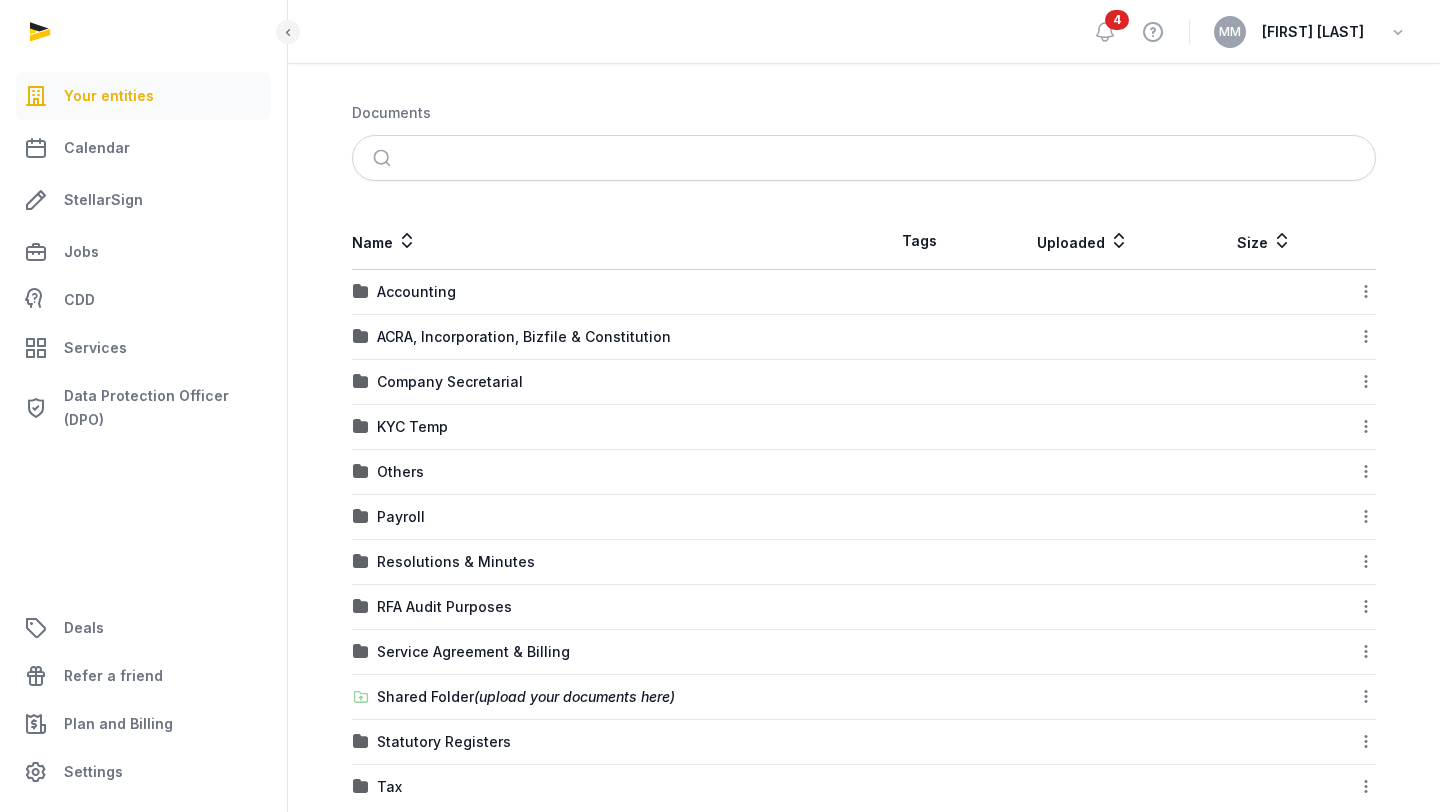 scroll, scrollTop: 309, scrollLeft: 0, axis: vertical 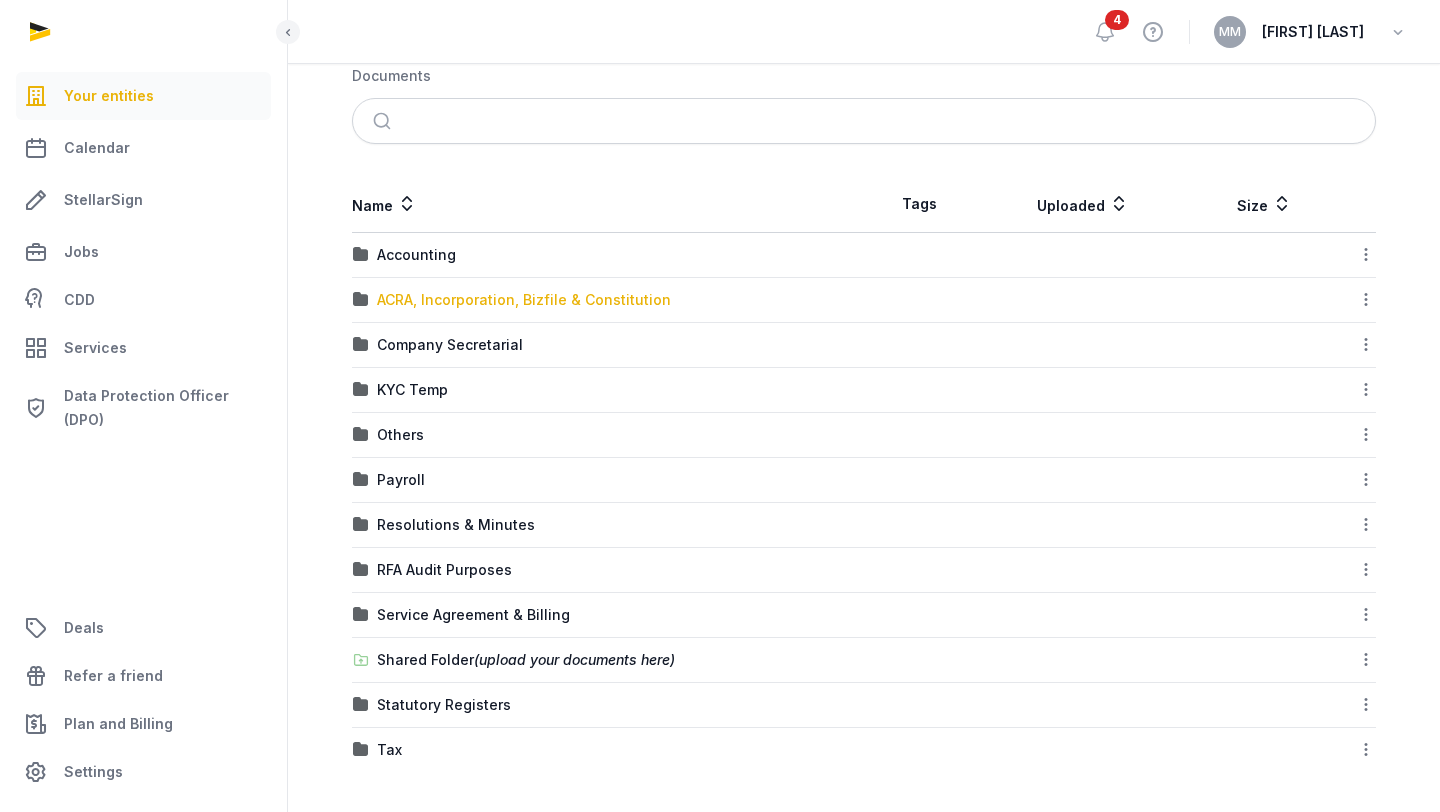click on "ACRA, Incorporation, Bizfile & Constitution" at bounding box center [524, 300] 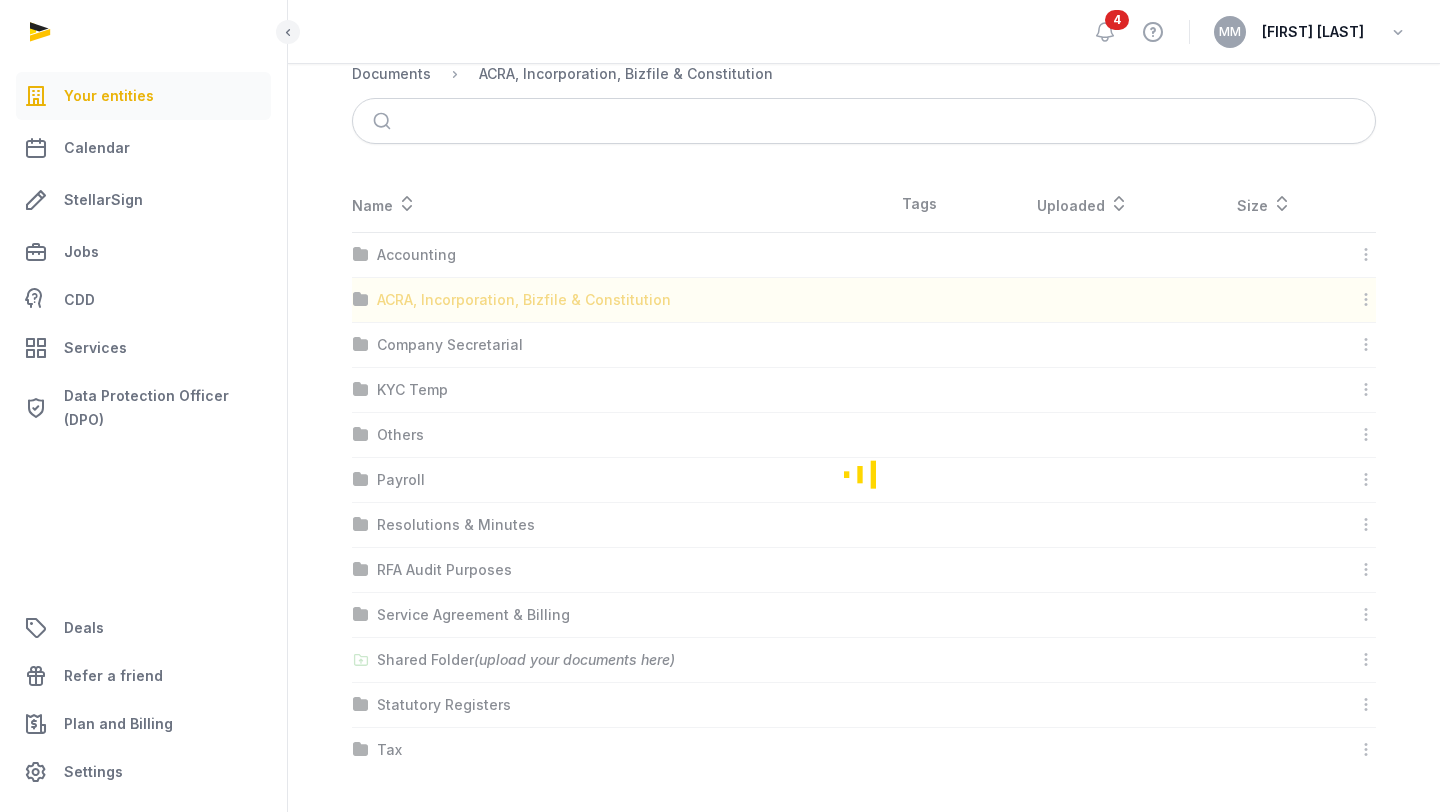 scroll, scrollTop: 0, scrollLeft: 0, axis: both 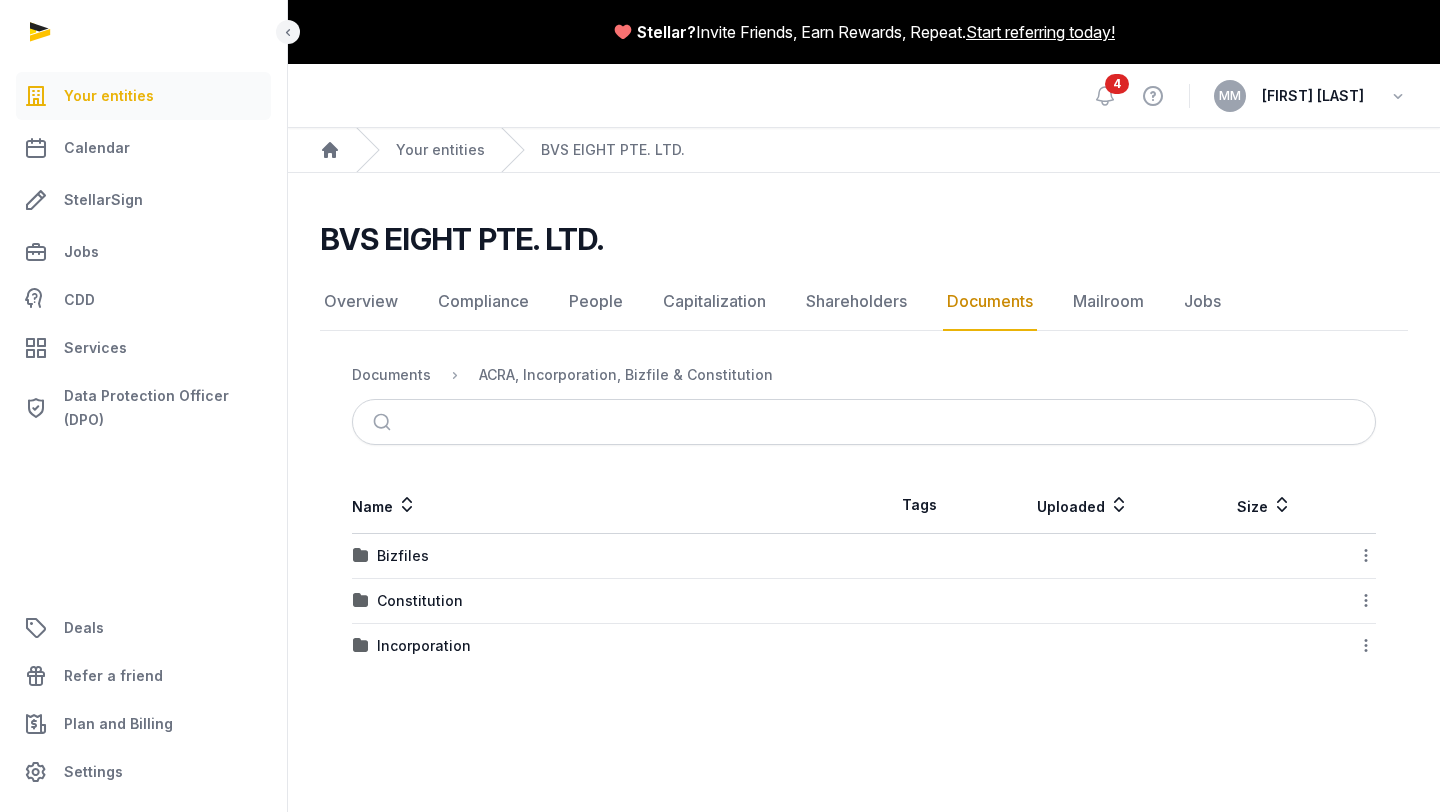click on "Bizfiles" at bounding box center (608, 556) 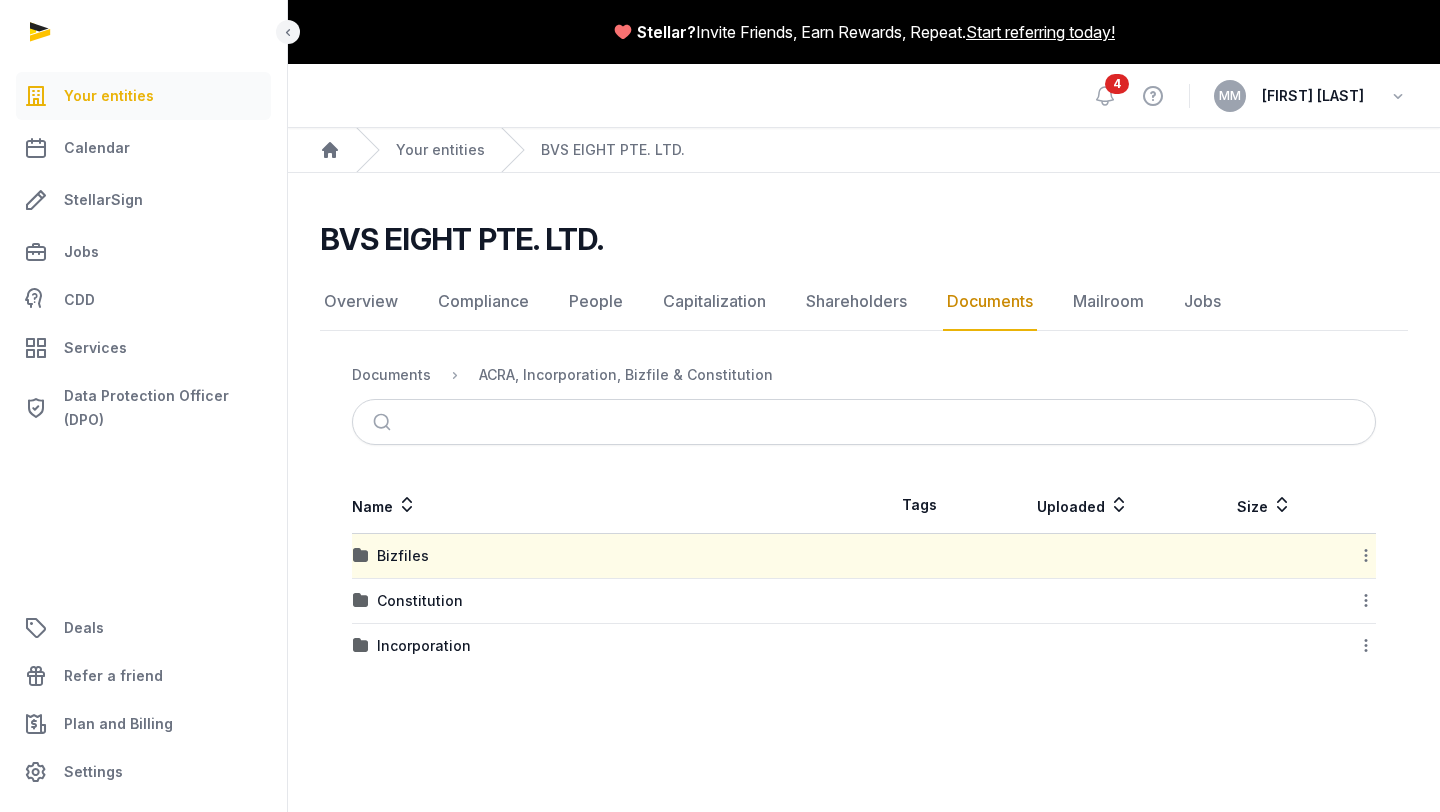click on "Bizfiles" at bounding box center (608, 556) 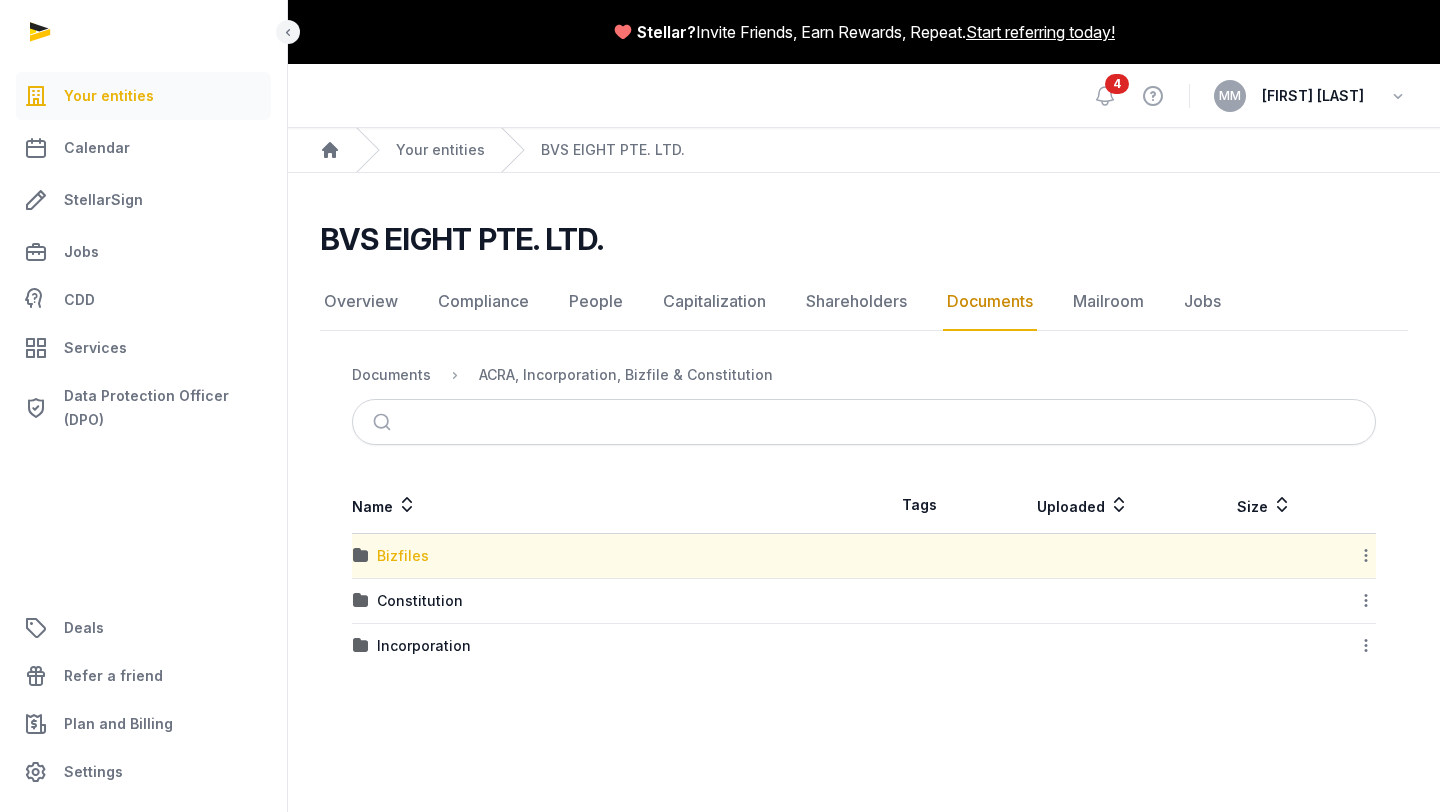 click on "Bizfiles" at bounding box center (403, 556) 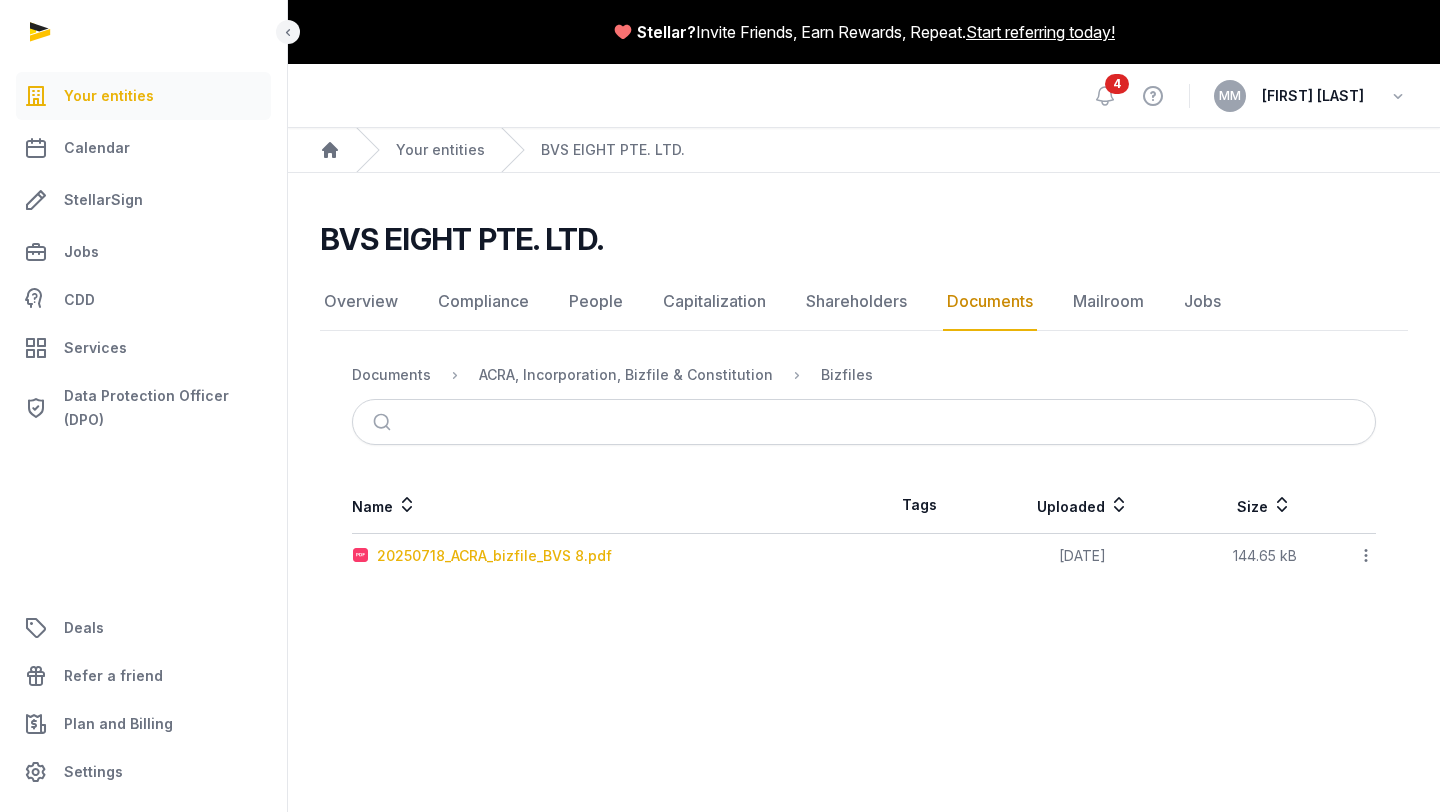 click on "20250718_ACRA_bizfile_BVS 8.pdf" at bounding box center (494, 556) 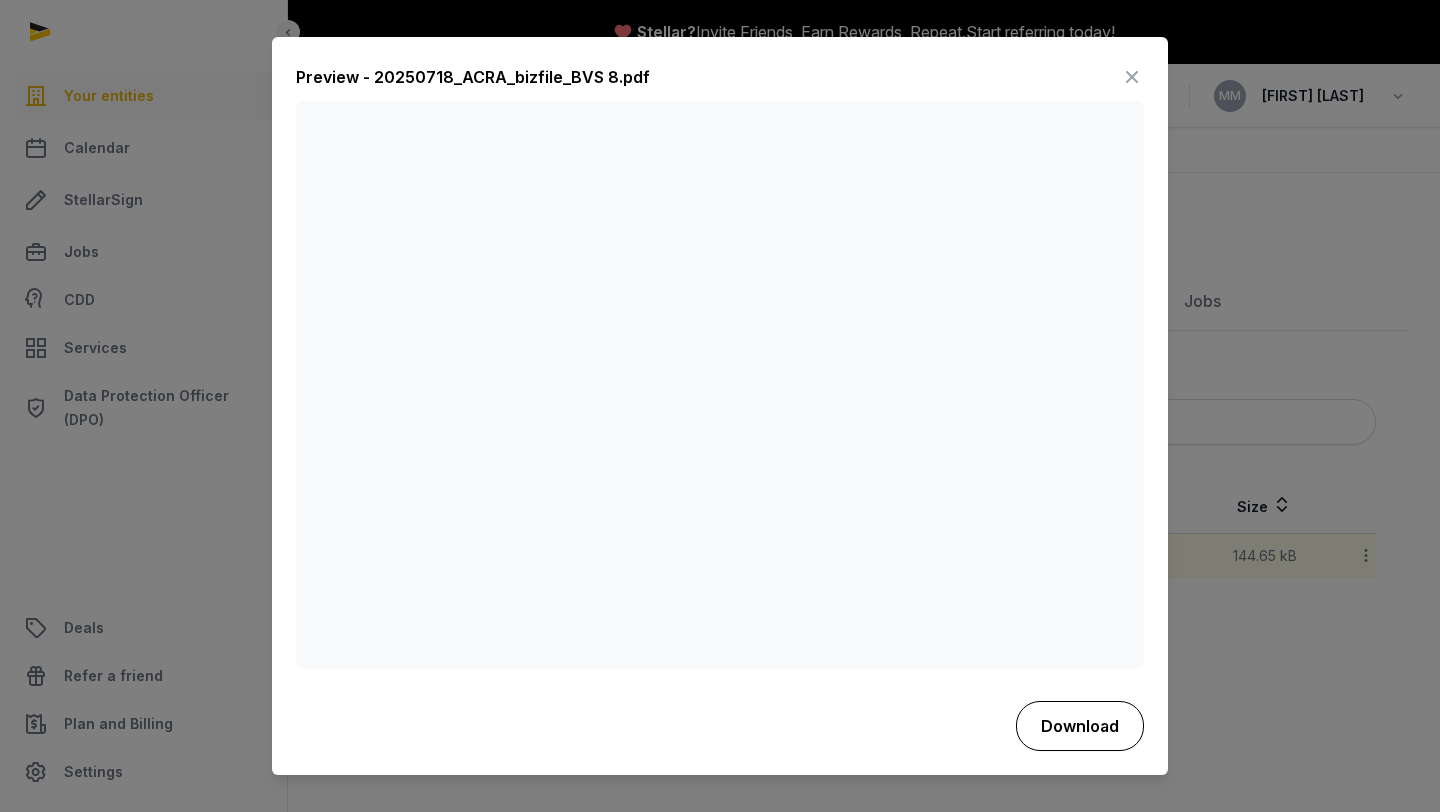 click on "Download" at bounding box center (1080, 726) 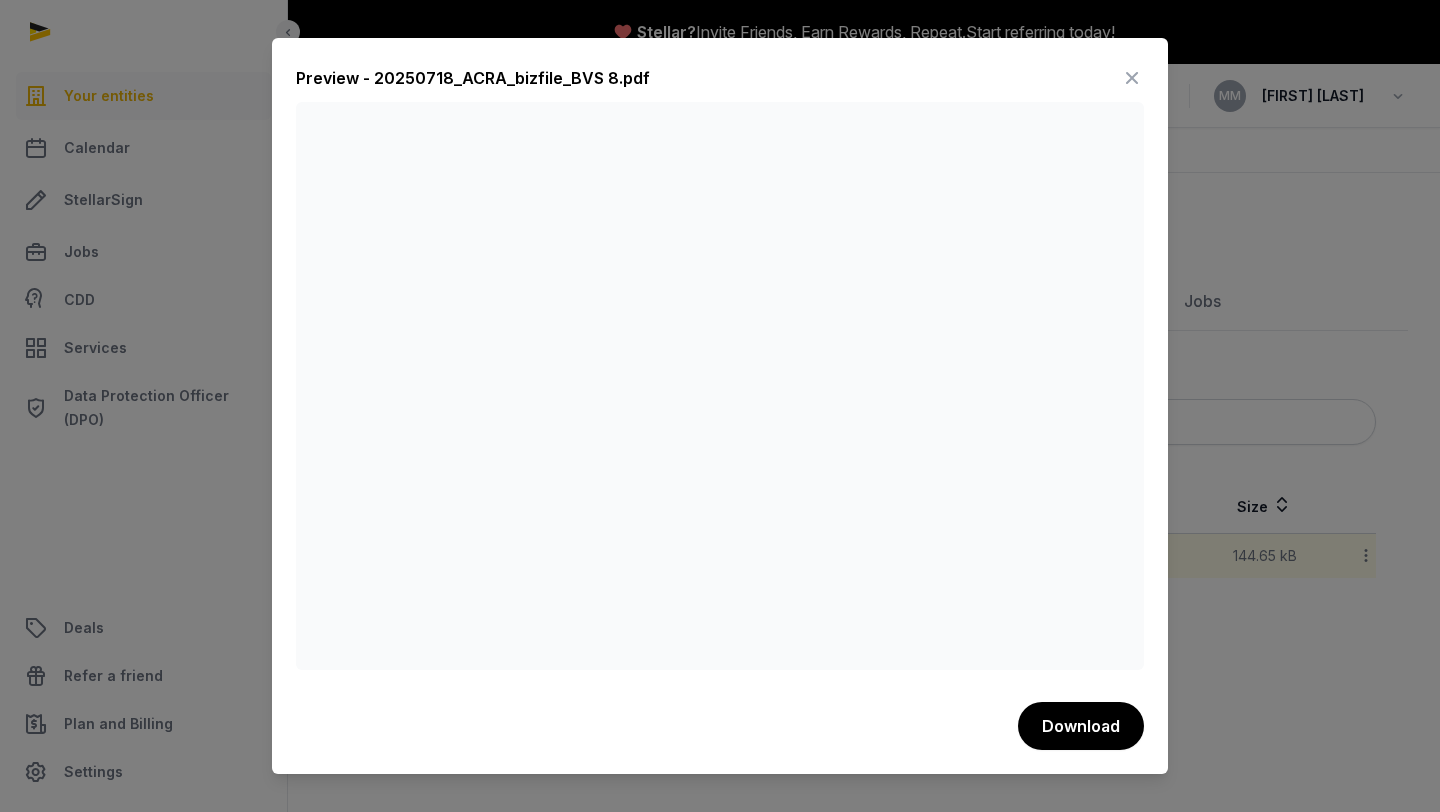 click at bounding box center (1132, 78) 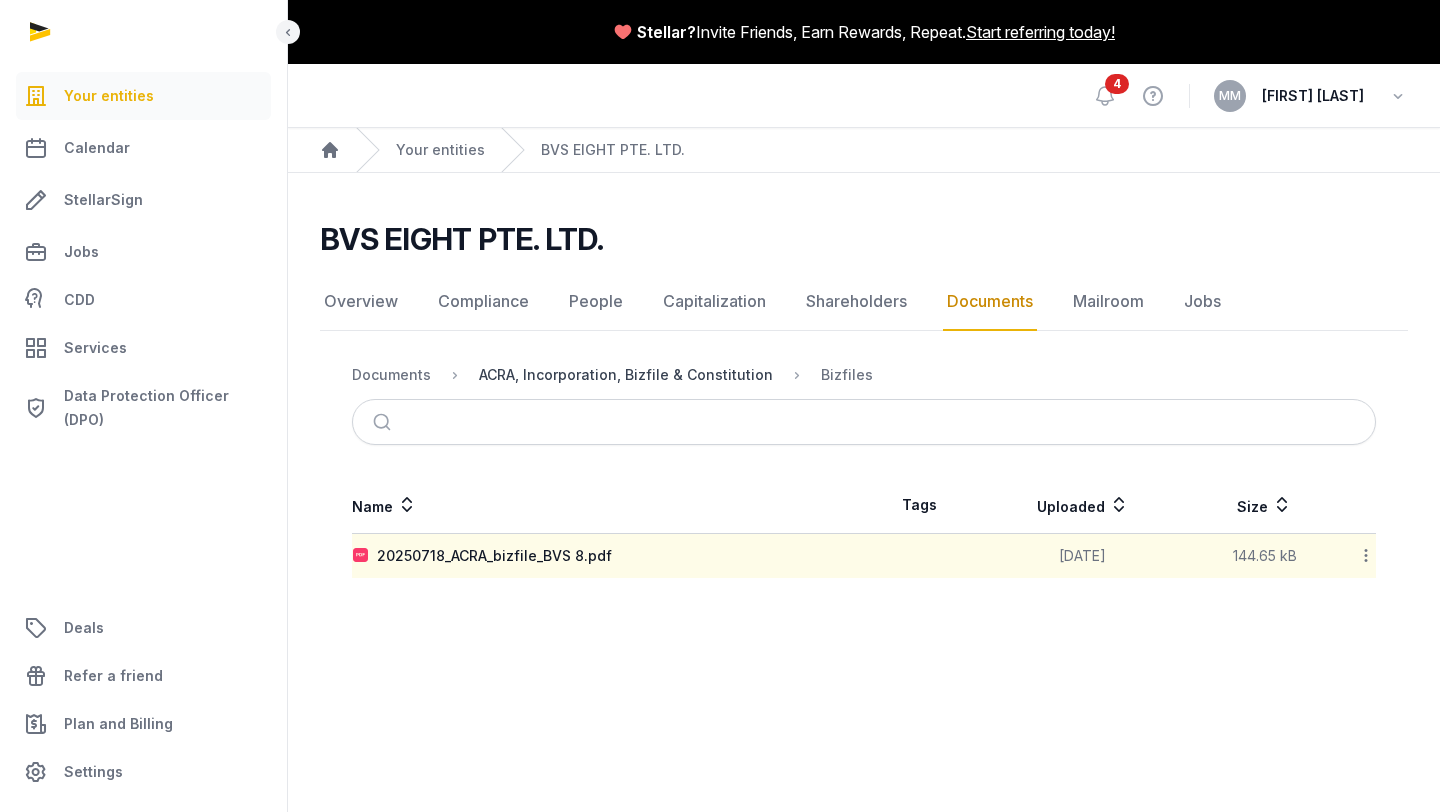 click on "ACRA, Incorporation, Bizfile & Constitution" at bounding box center (626, 375) 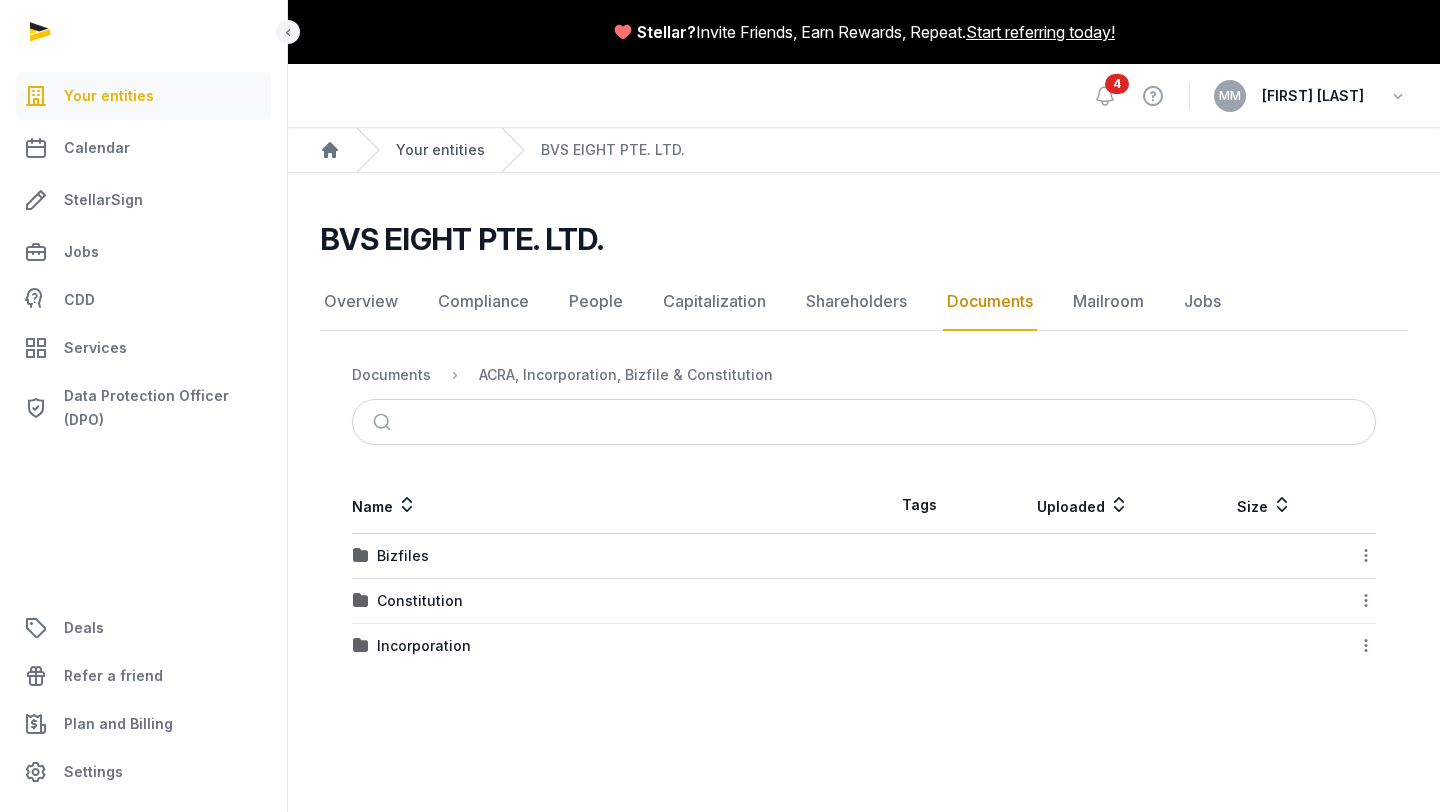 click on "Your entities" at bounding box center [440, 150] 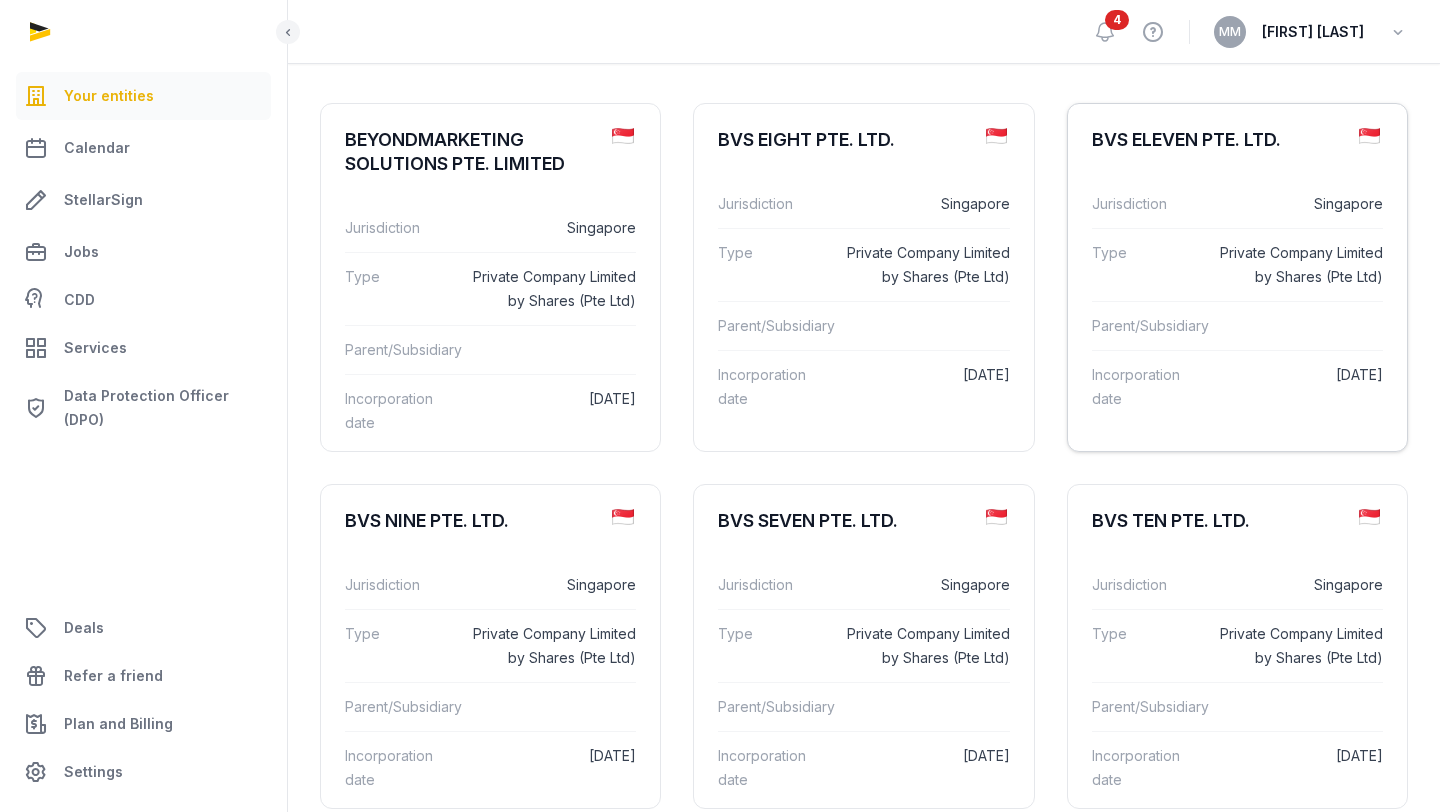 scroll, scrollTop: 150, scrollLeft: 0, axis: vertical 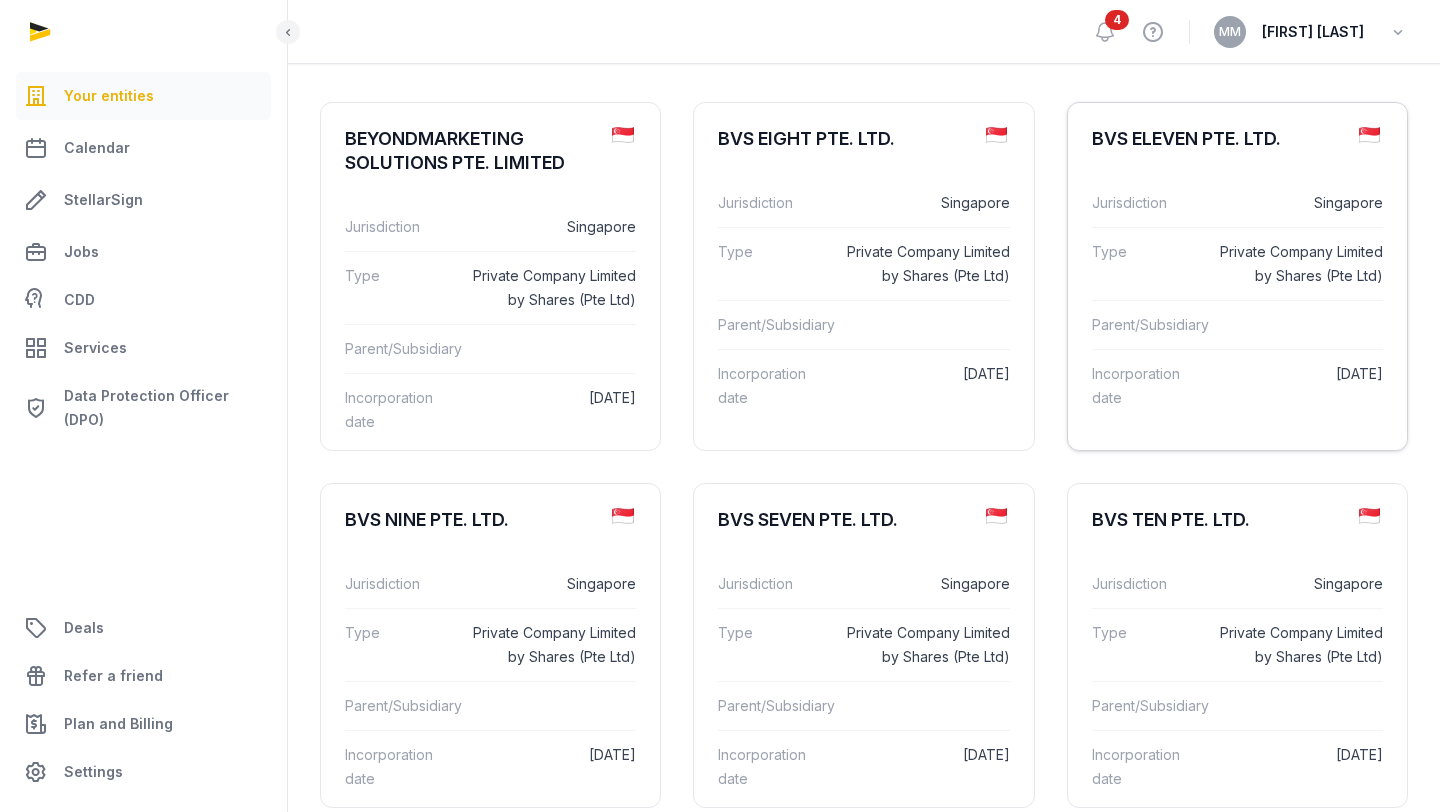 click on "Parent/Subsidiary" at bounding box center [1150, 325] 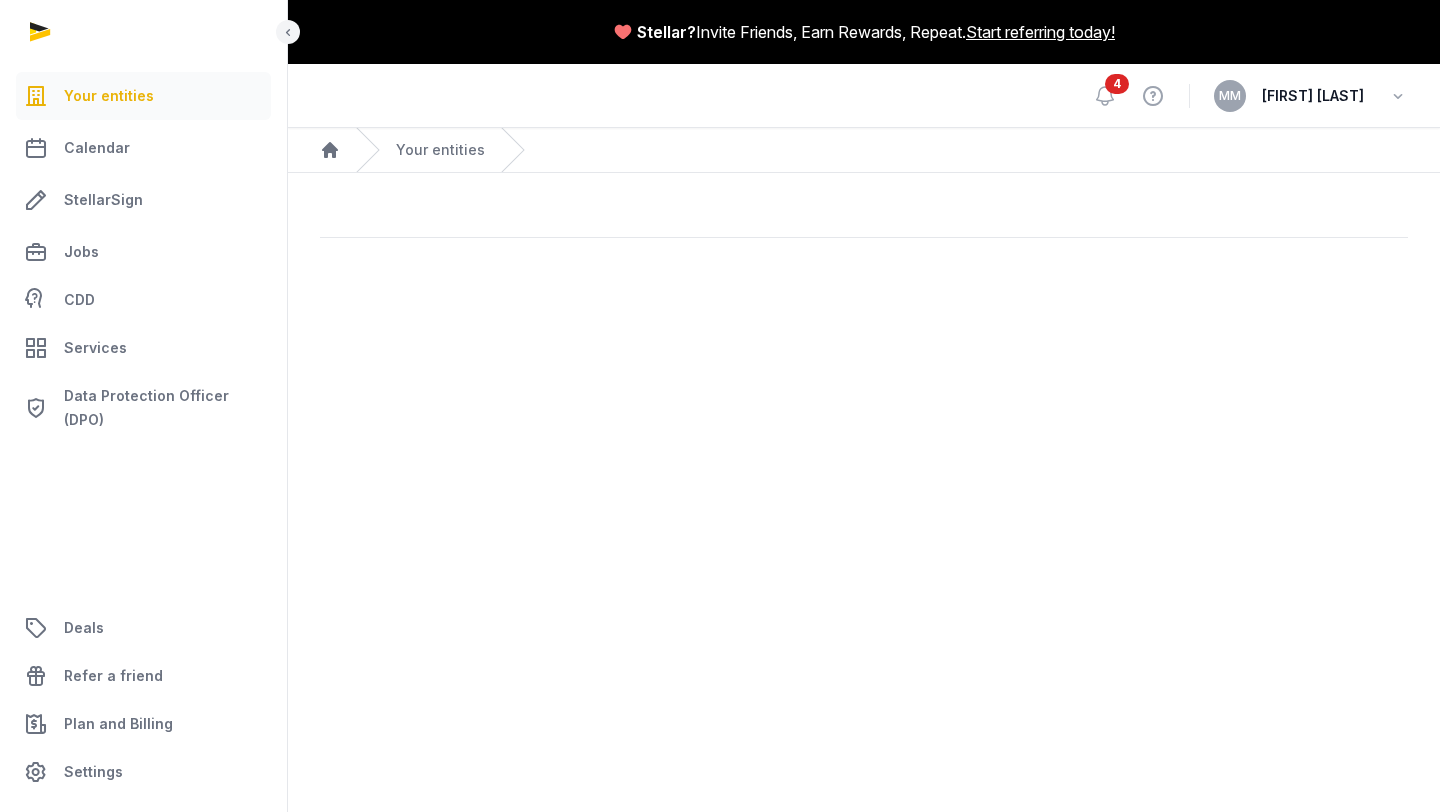 scroll, scrollTop: 0, scrollLeft: 0, axis: both 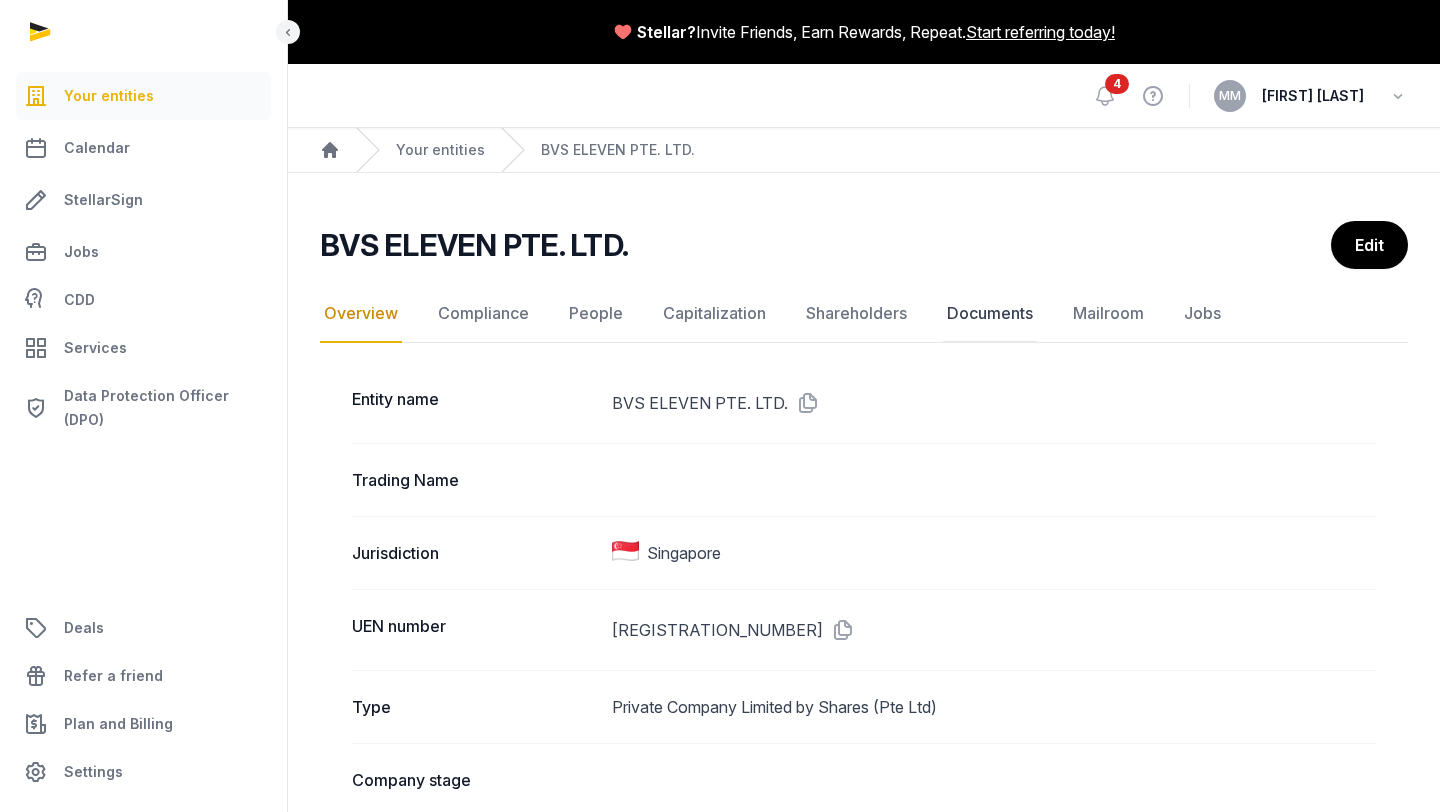 click on "Documents" 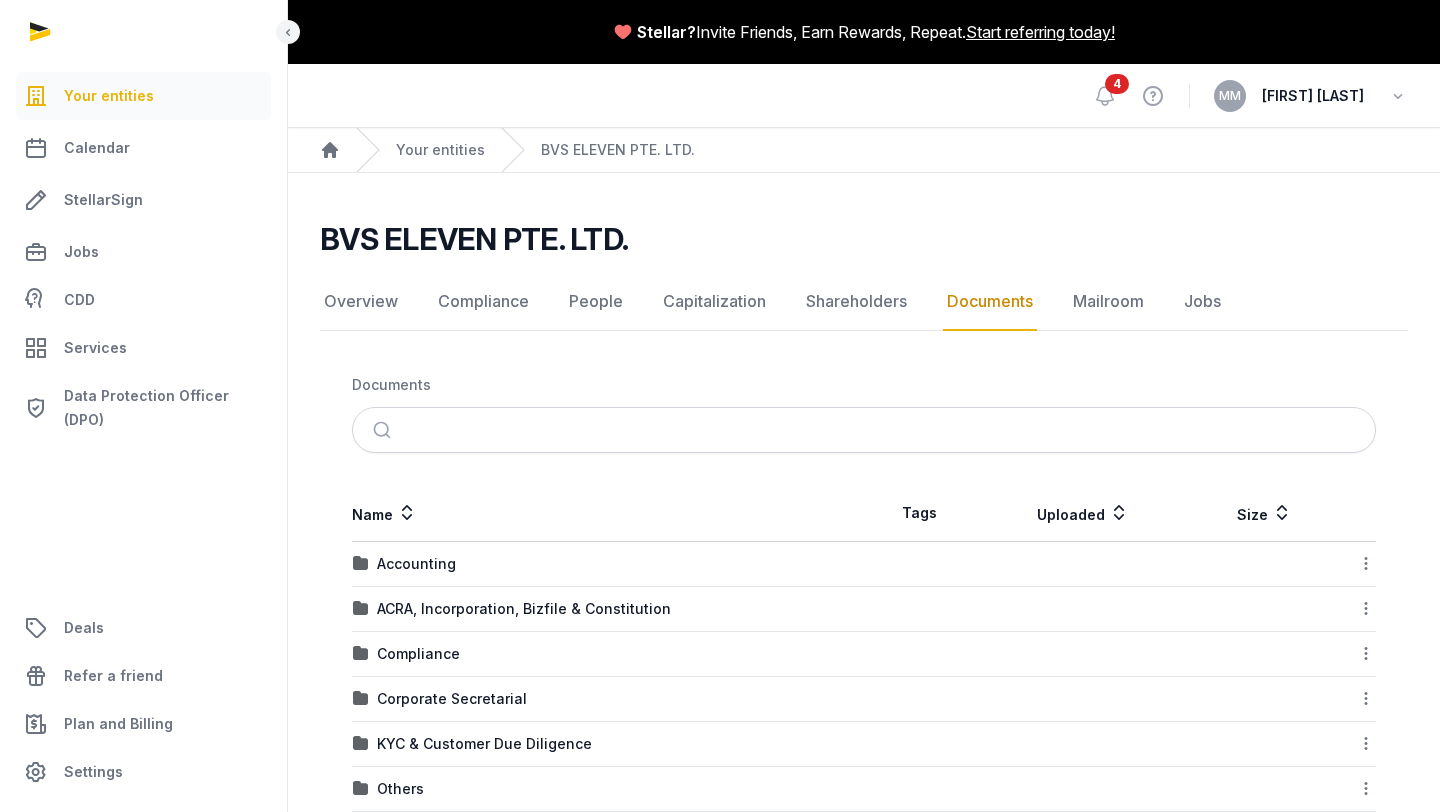 scroll, scrollTop: 49, scrollLeft: 0, axis: vertical 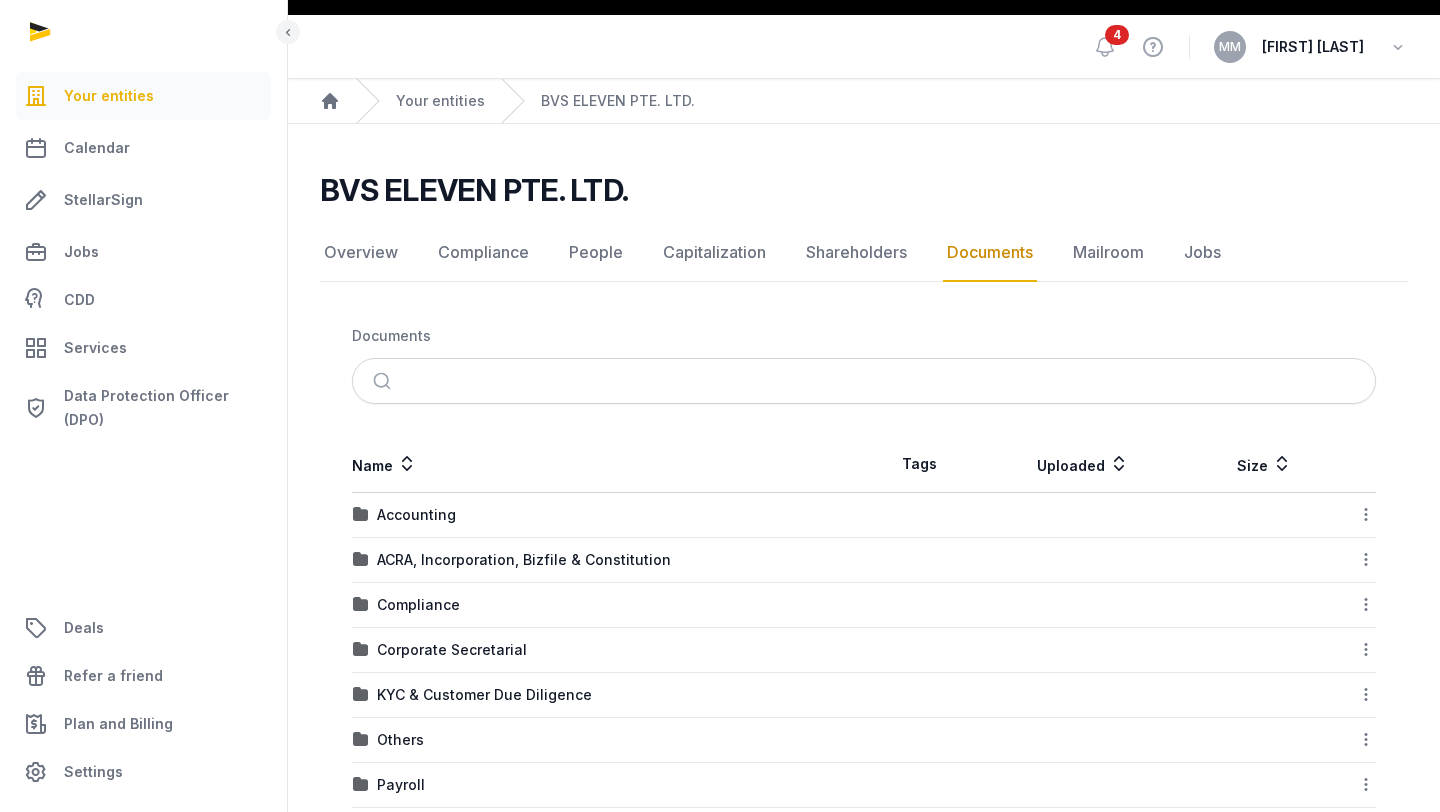 click on "ACRA, Incorporation, Bizfile & Constitution" at bounding box center (608, 560) 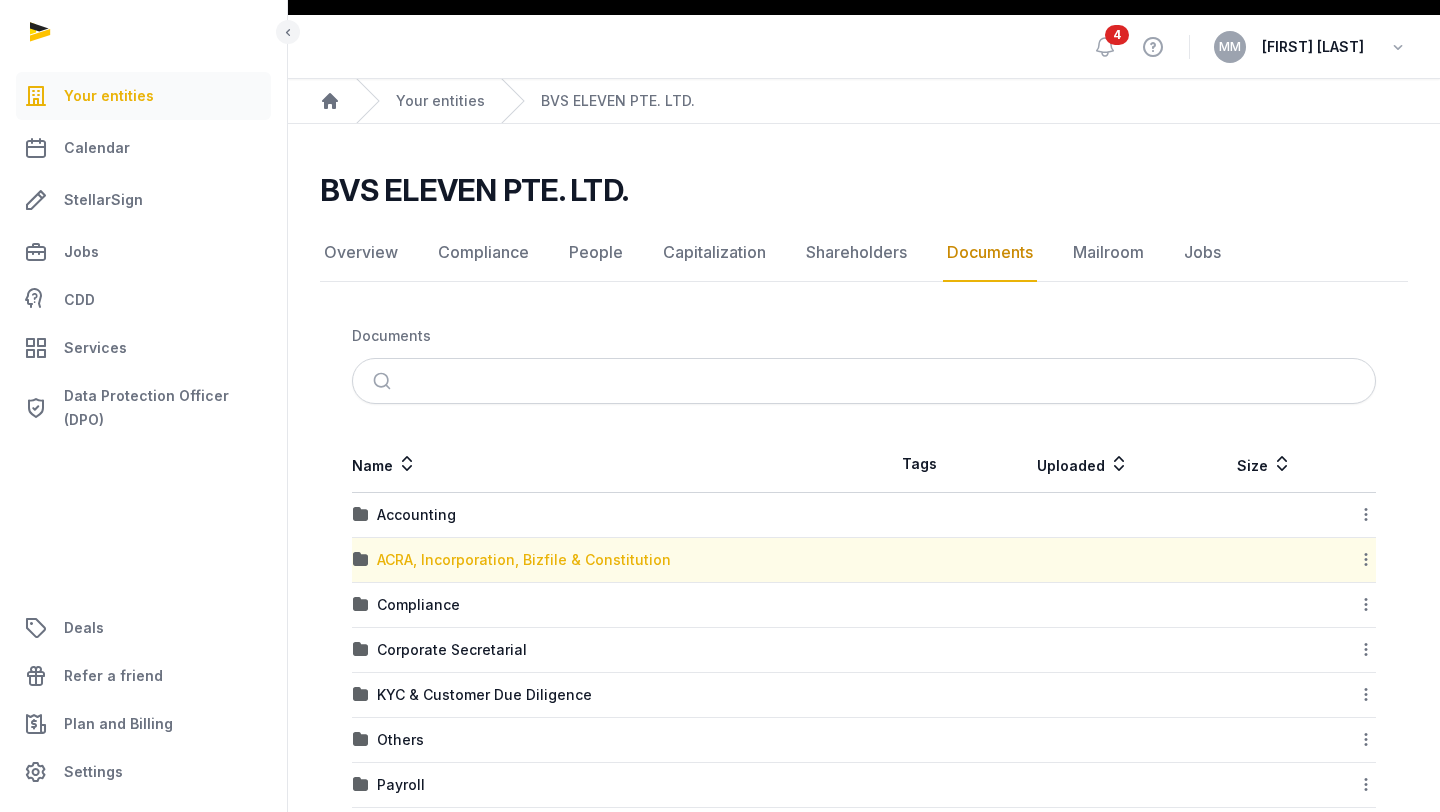 click on "ACRA, Incorporation, Bizfile & Constitution" at bounding box center (524, 560) 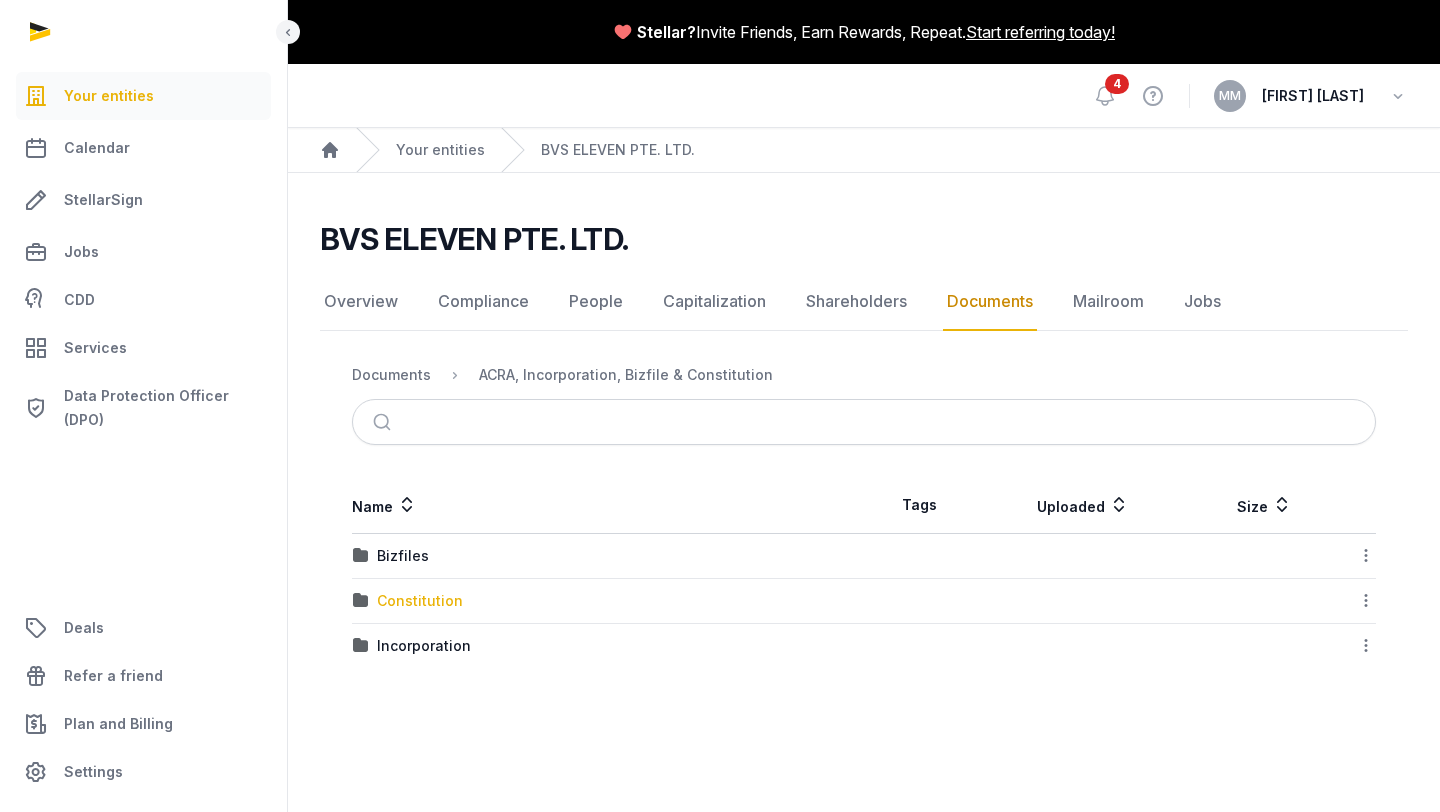 scroll, scrollTop: 0, scrollLeft: 0, axis: both 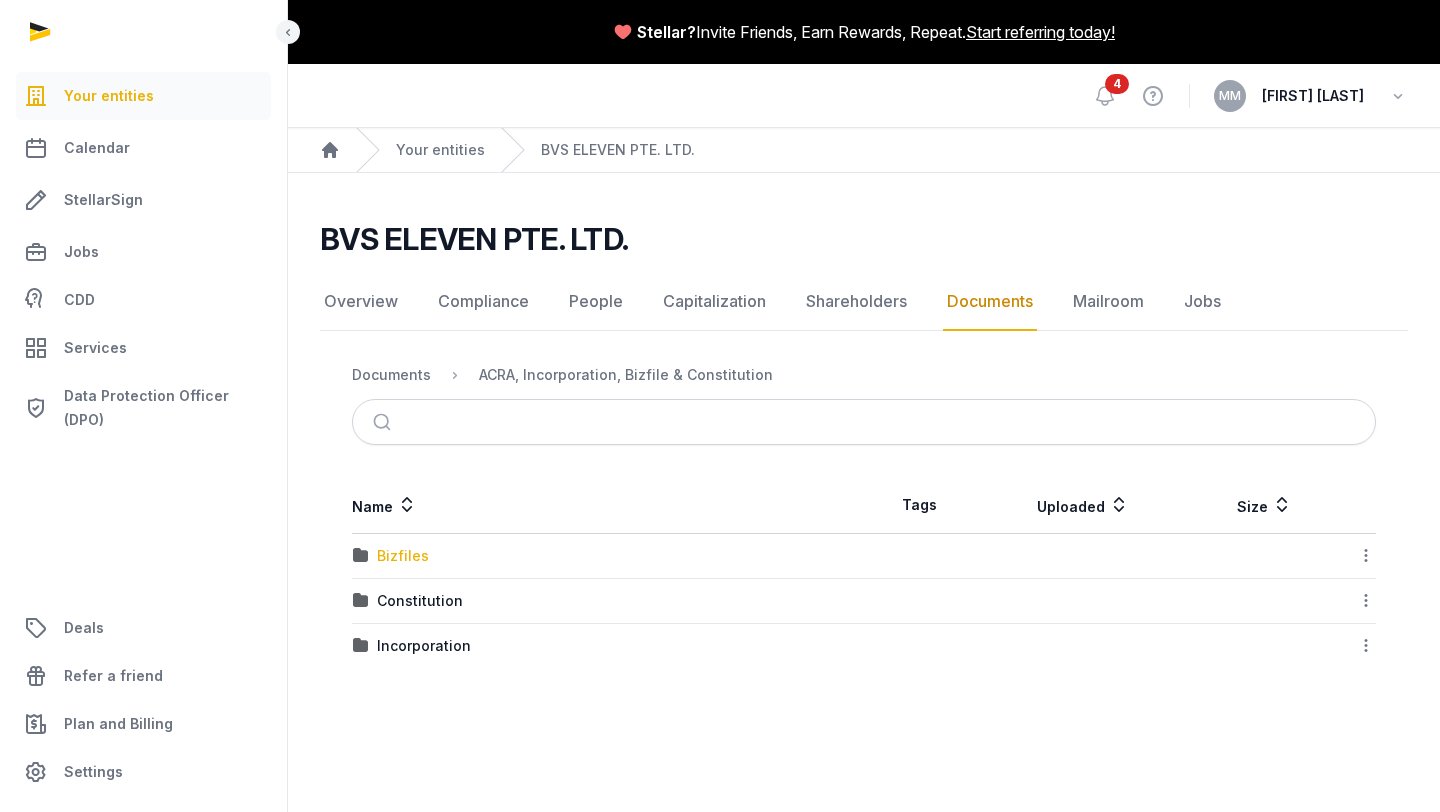click on "Bizfiles" at bounding box center (403, 556) 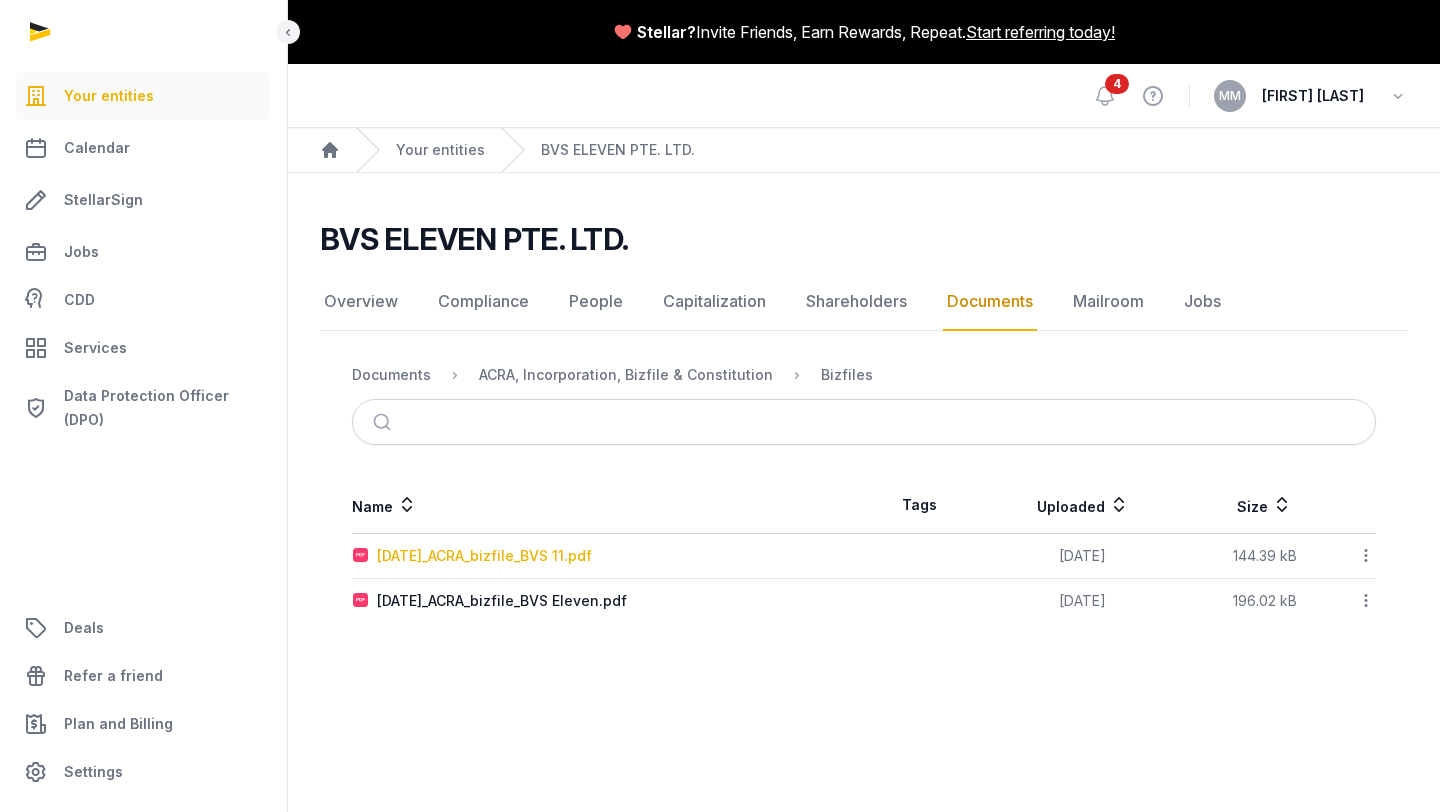 click on "20250718_ACRA_bizfile_BVS 11.pdf" at bounding box center (484, 556) 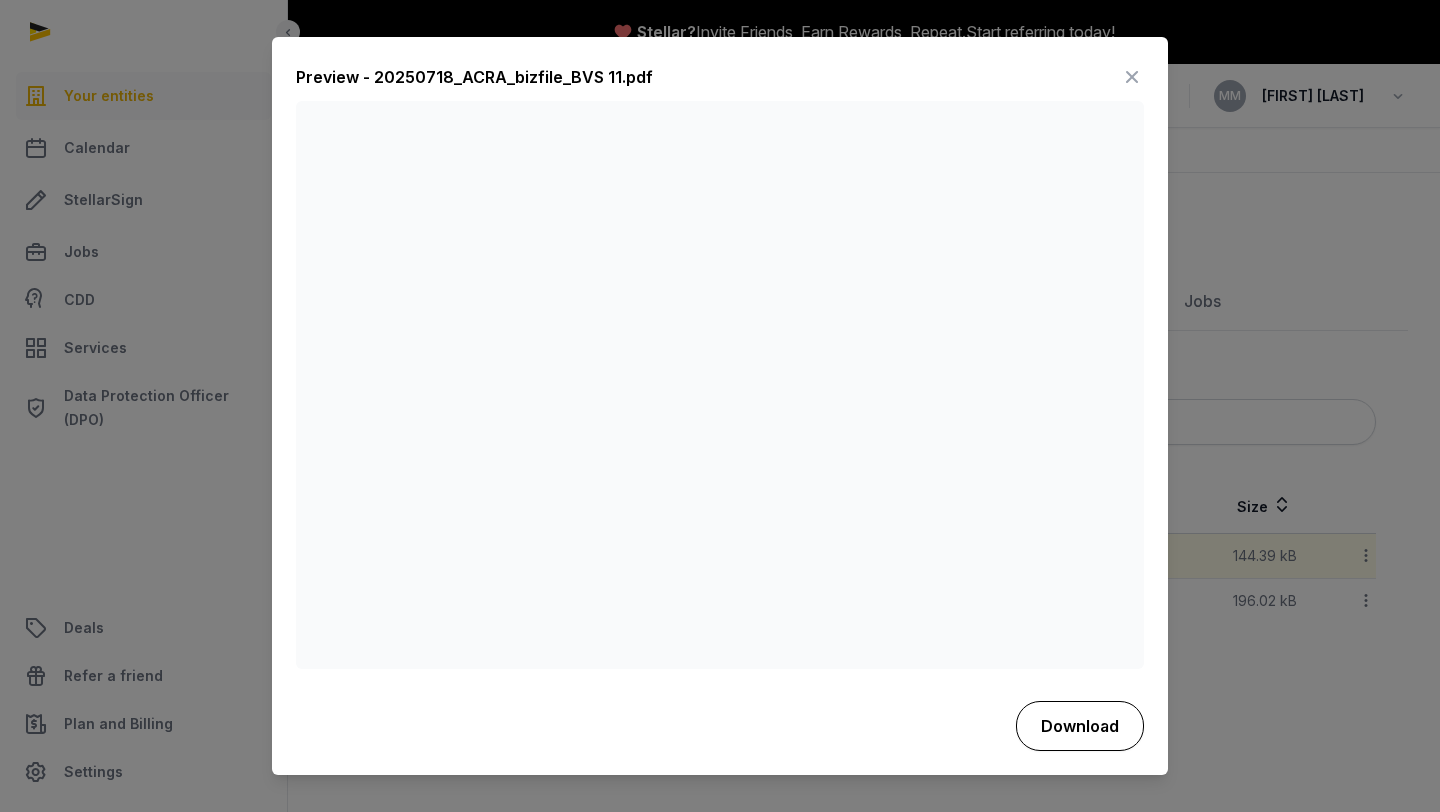 click on "Download" at bounding box center (1080, 726) 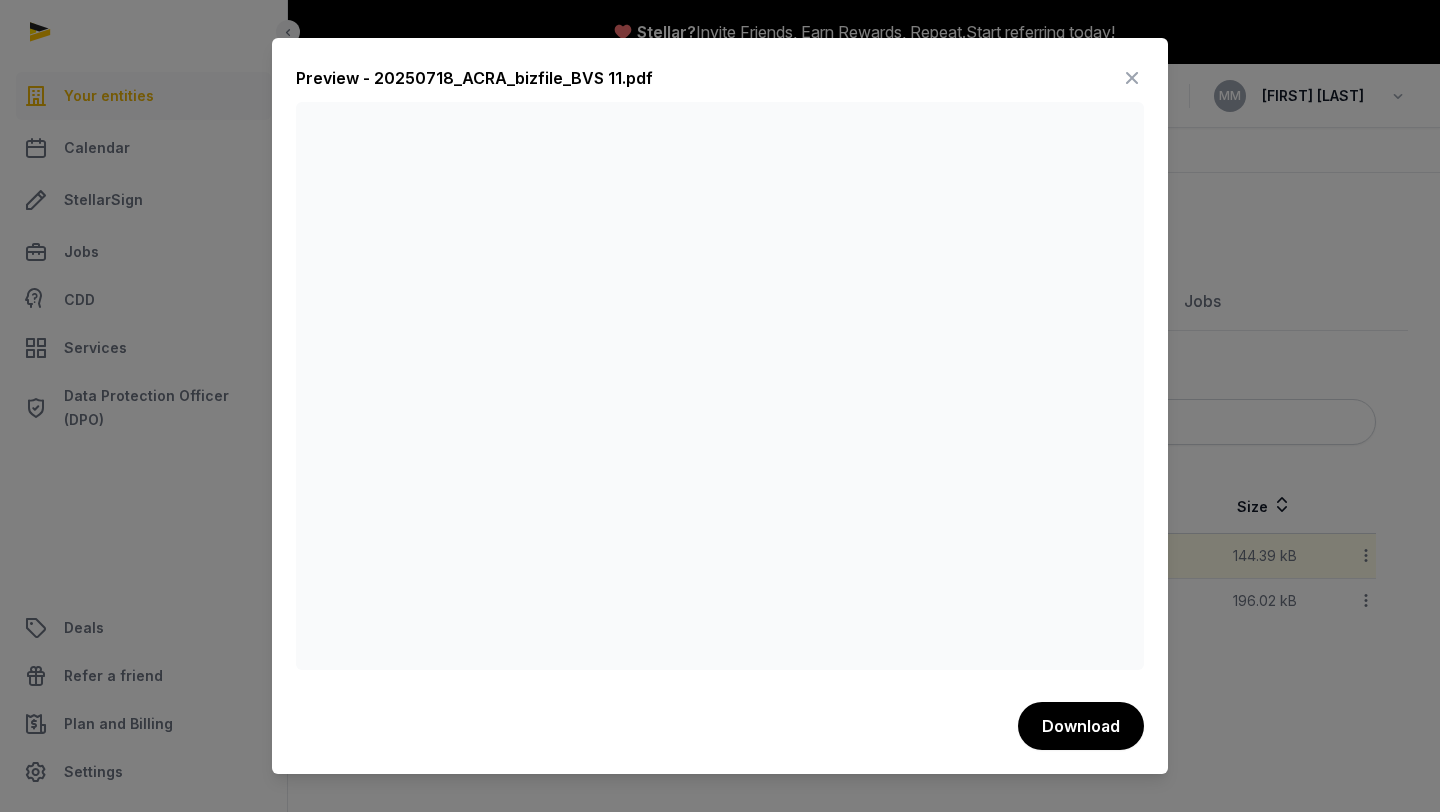click at bounding box center (1132, 78) 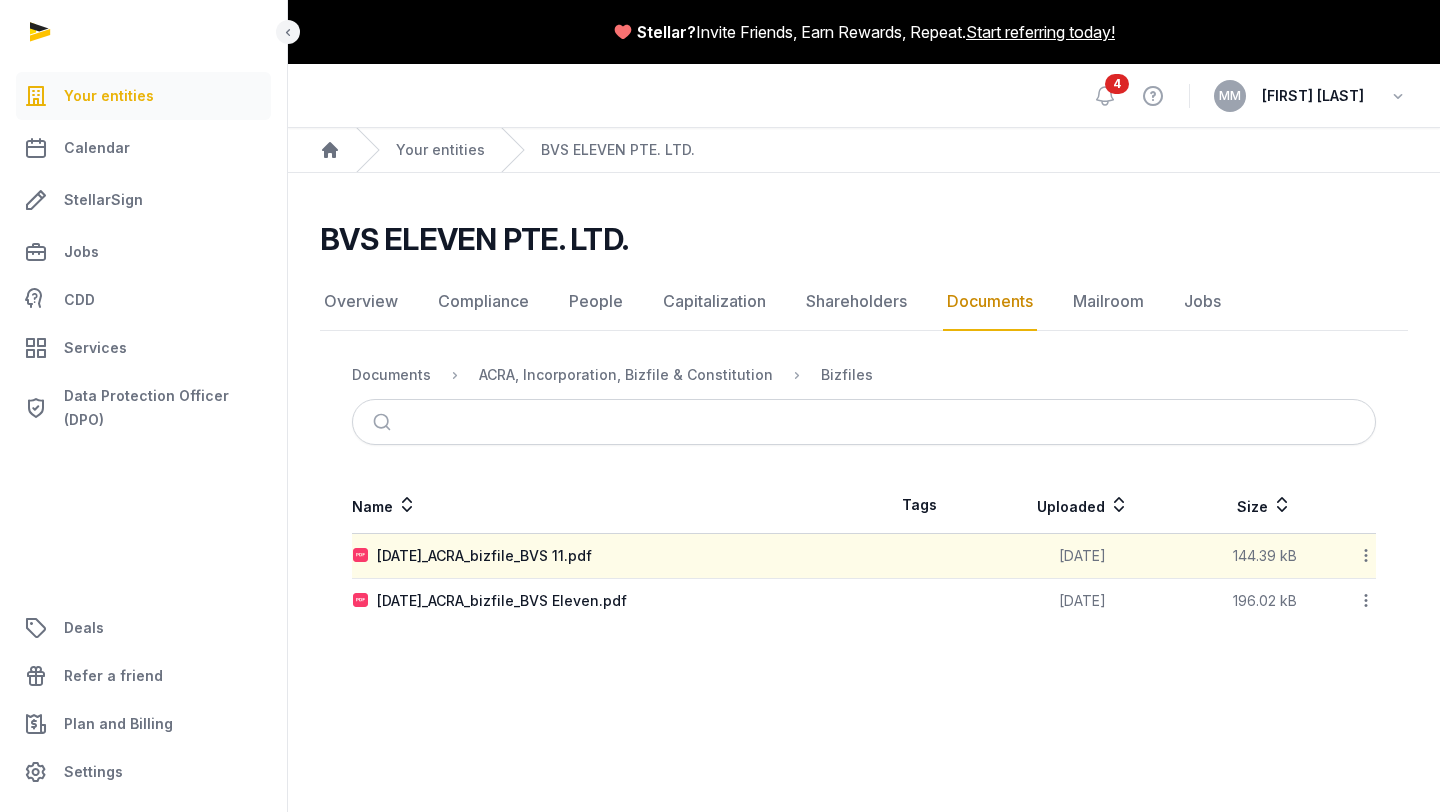 click on "Your entities" at bounding box center [420, 150] 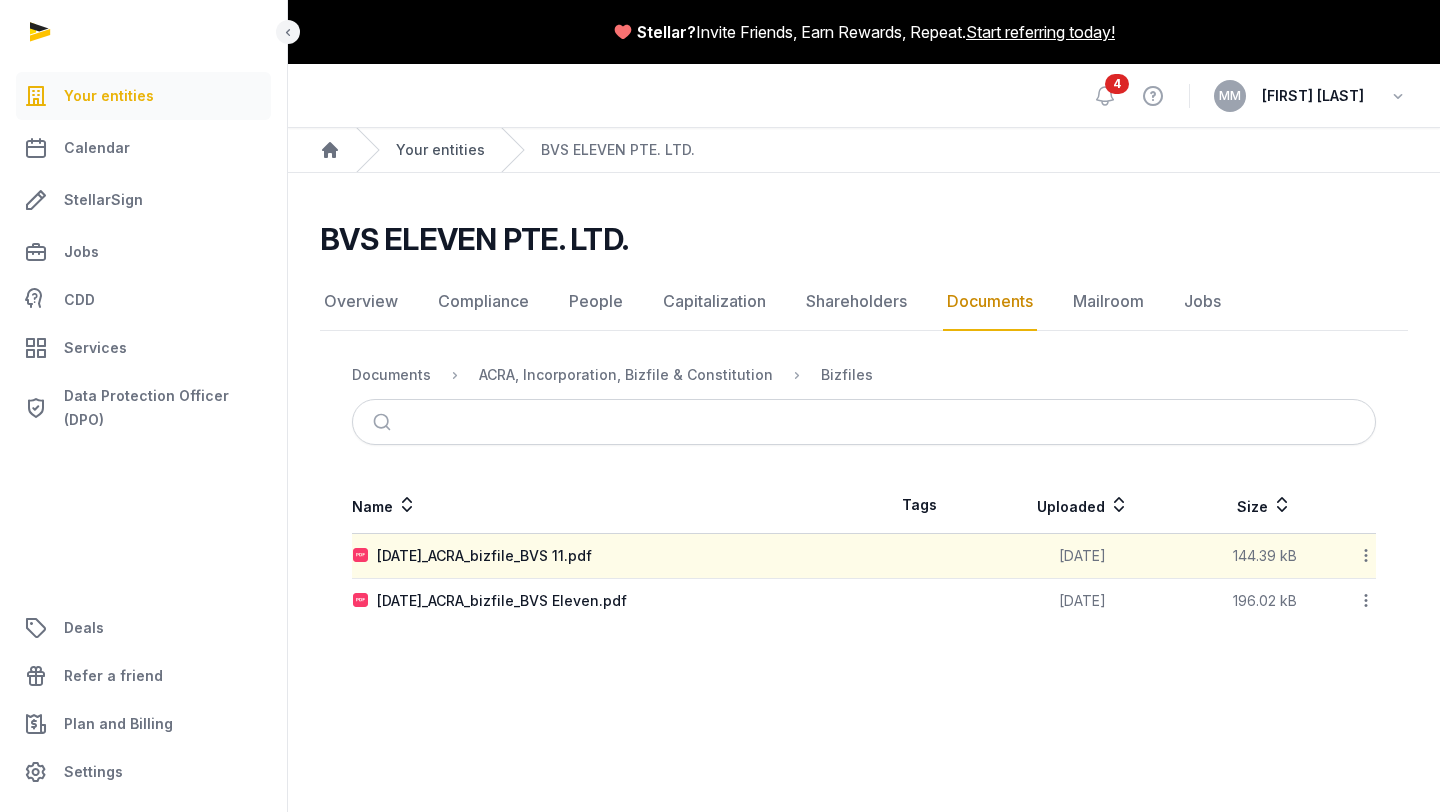 click on "Your entities" at bounding box center (440, 150) 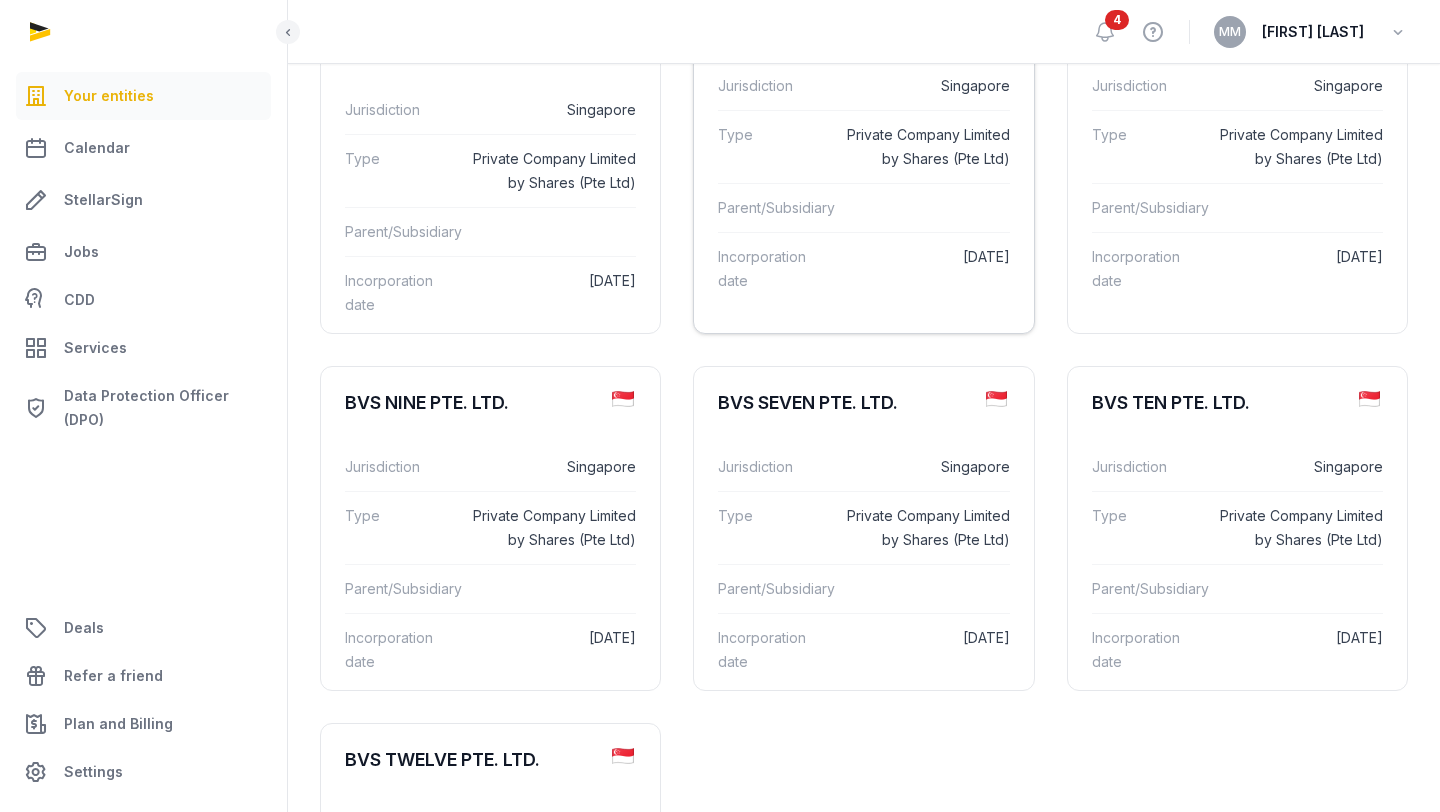 scroll, scrollTop: 297, scrollLeft: 0, axis: vertical 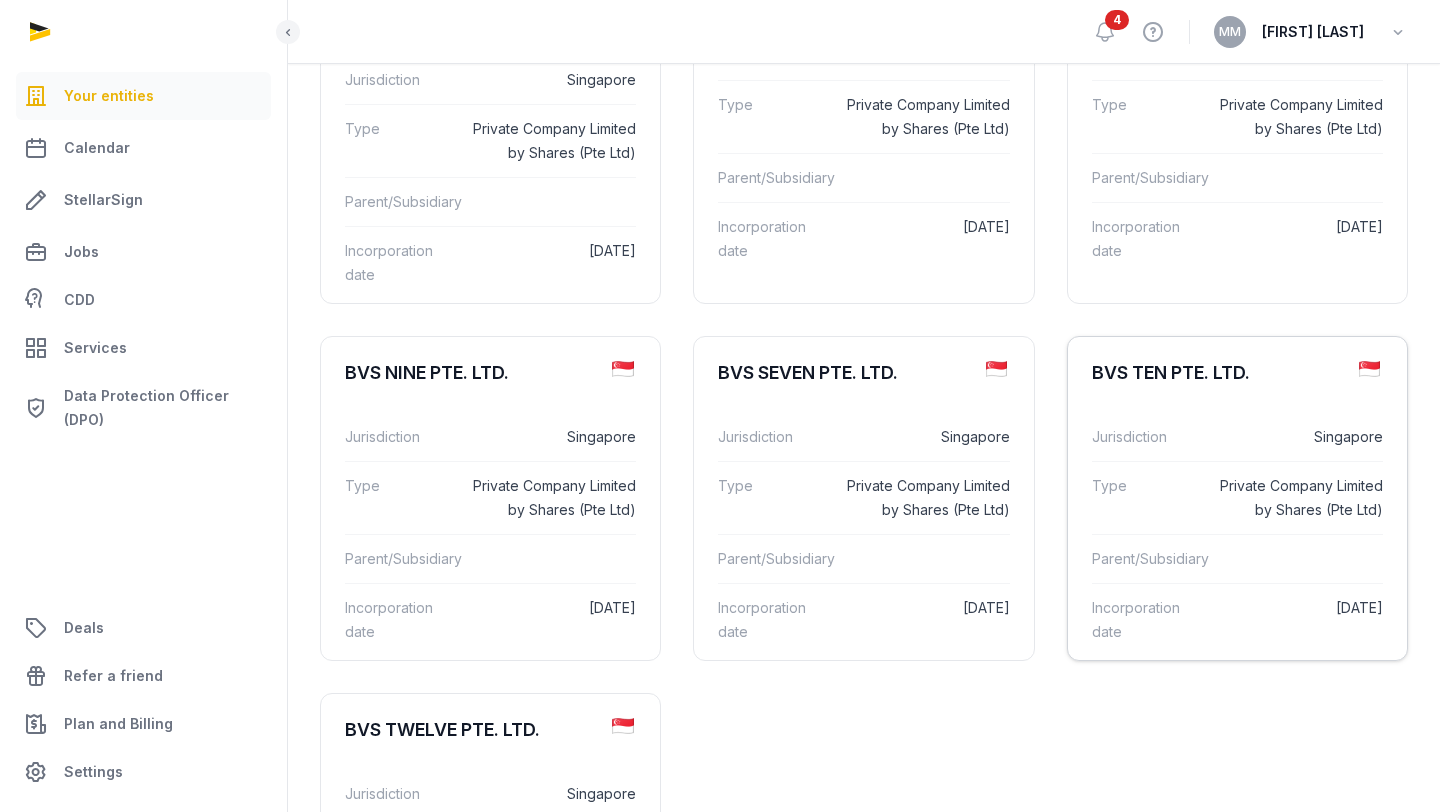 click on "Type" at bounding box center (1147, 498) 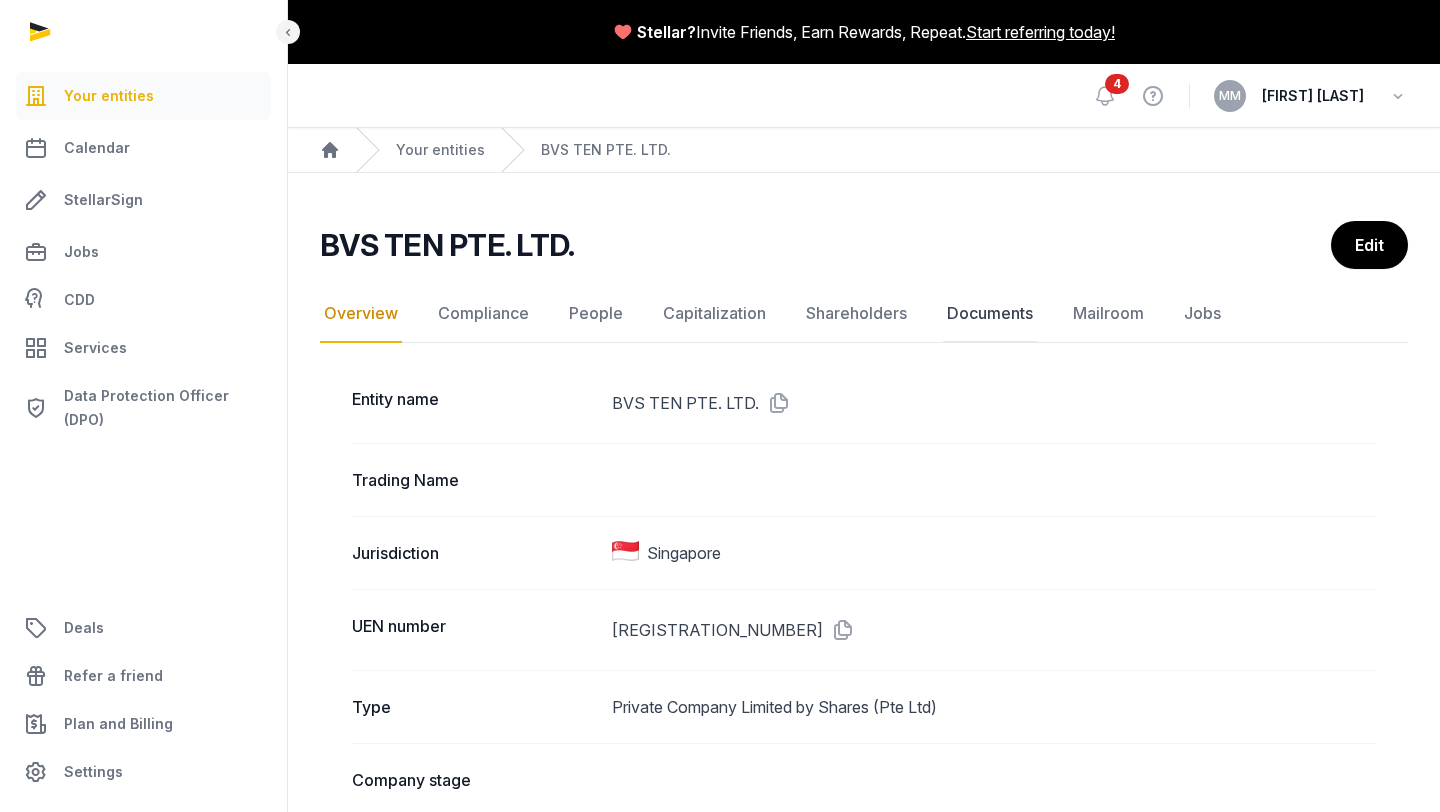 click on "Documents" 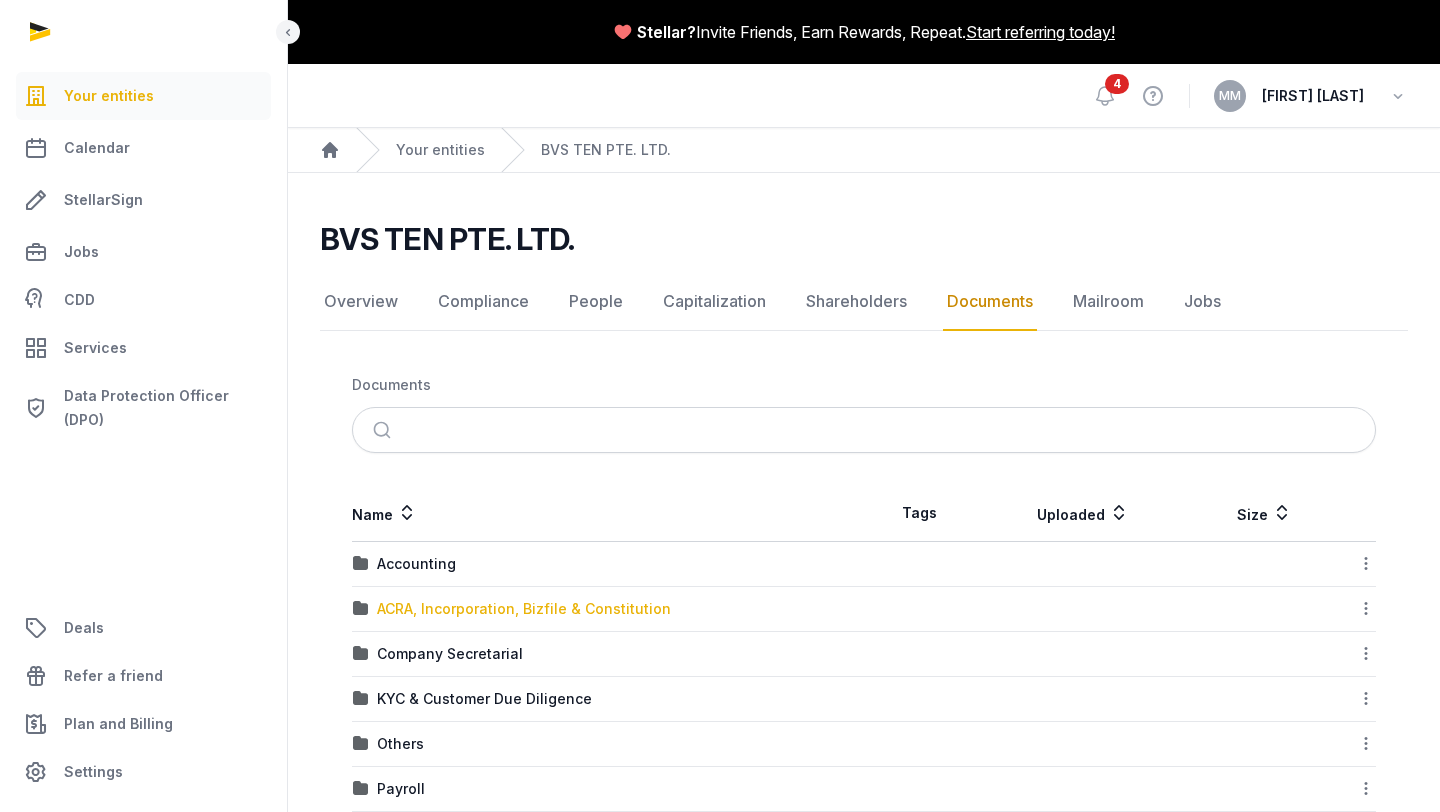 click on "ACRA, Incorporation, Bizfile & Constitution" at bounding box center (524, 609) 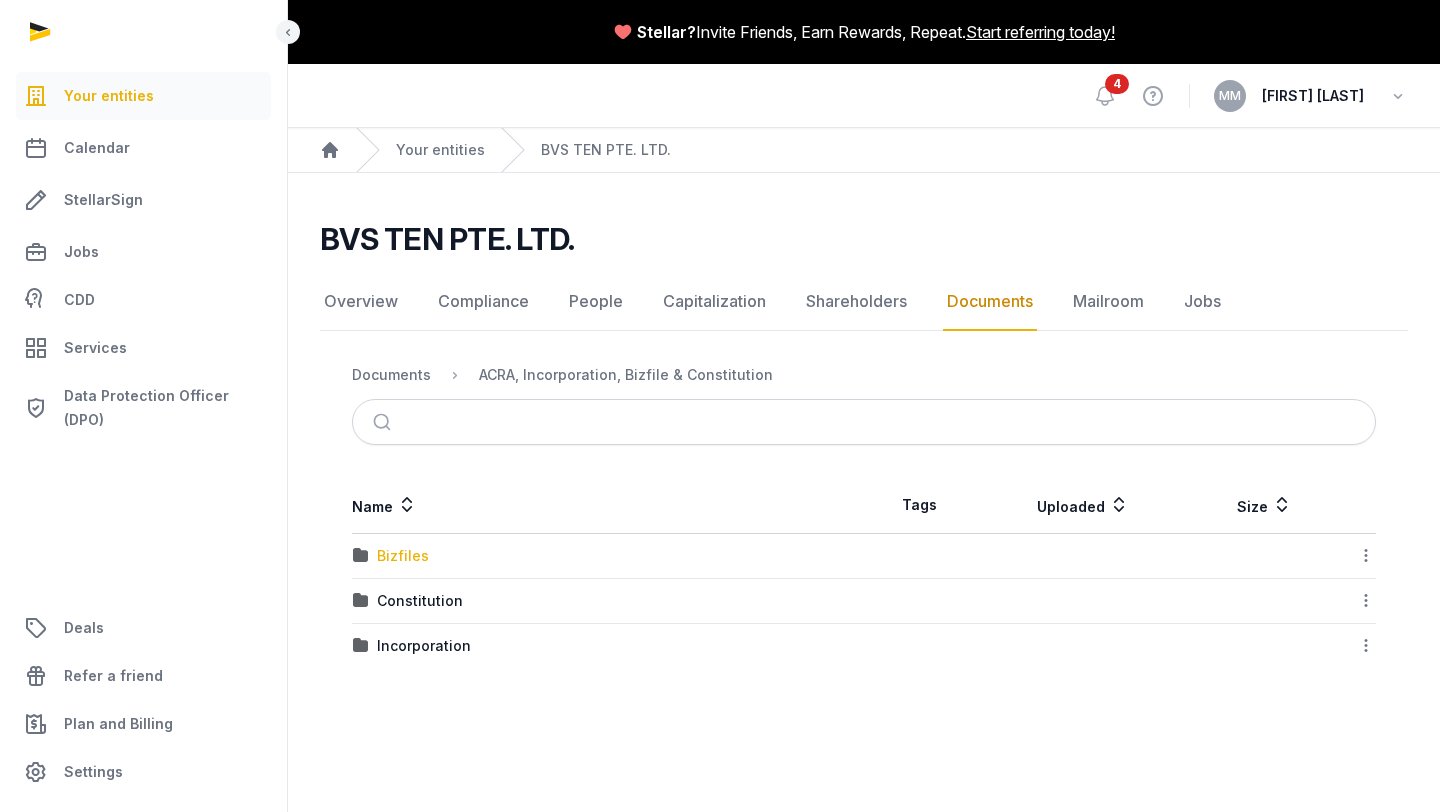 click on "Bizfiles" at bounding box center [403, 556] 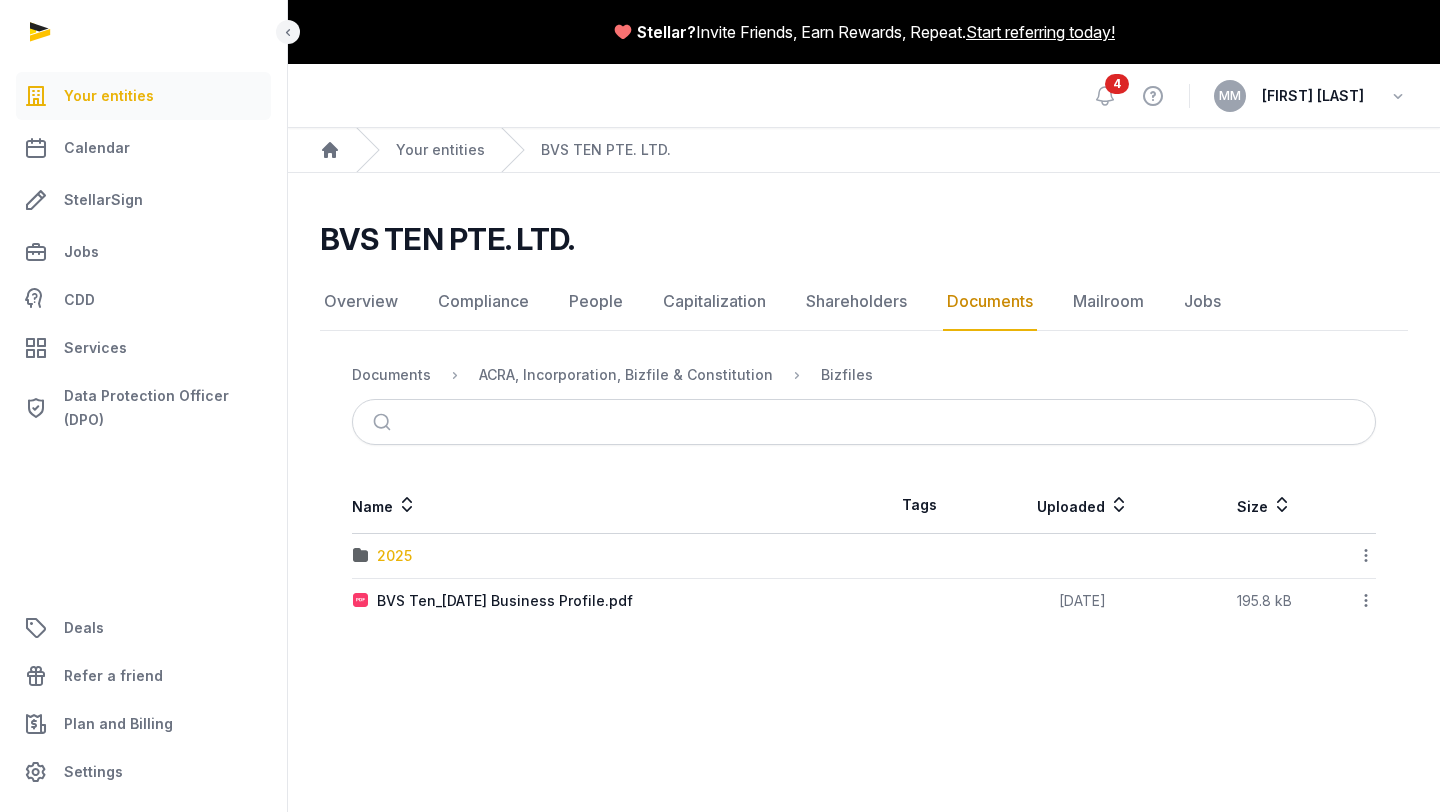 click on "2025" at bounding box center [394, 556] 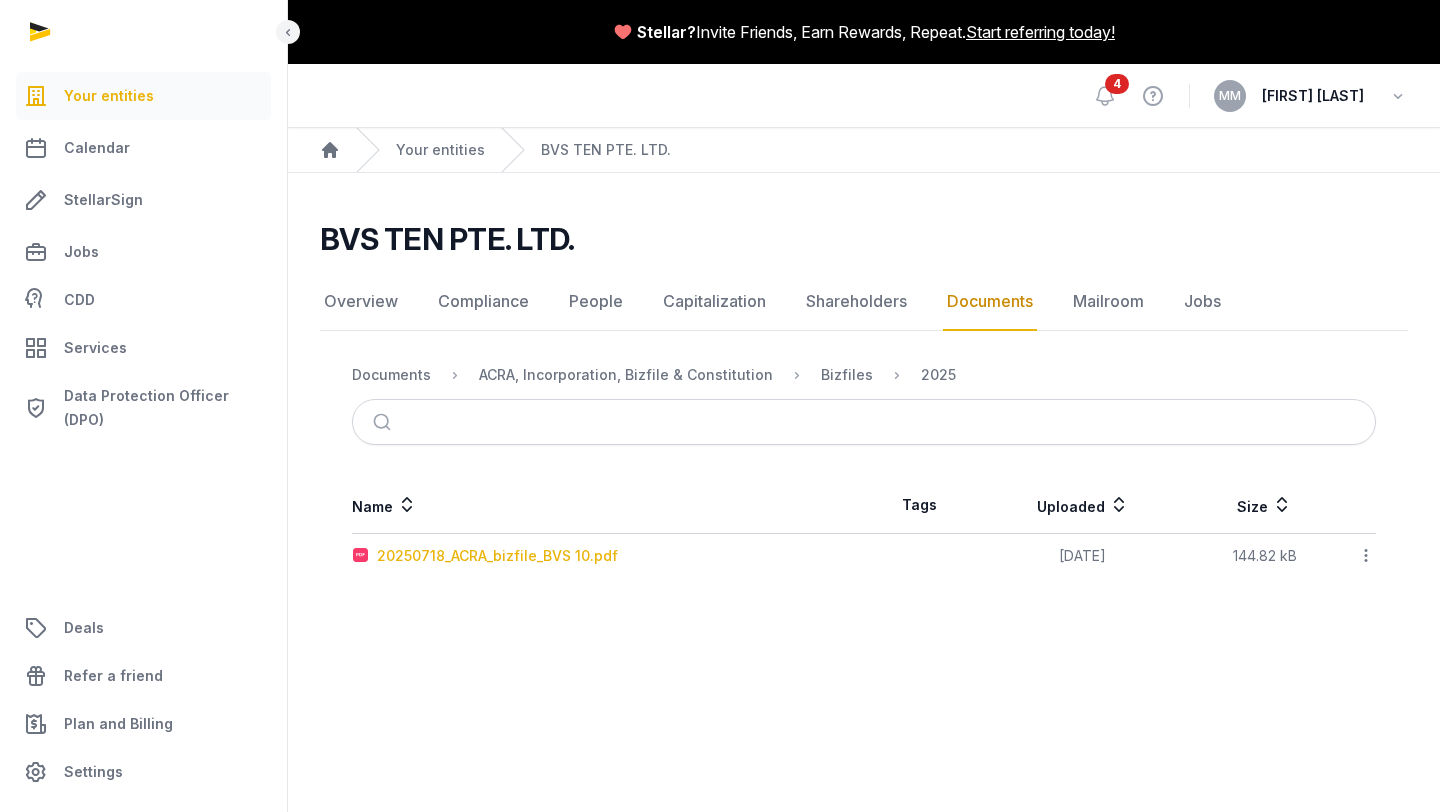 click on "20250718_ACRA_bizfile_BVS 10.pdf" at bounding box center [497, 556] 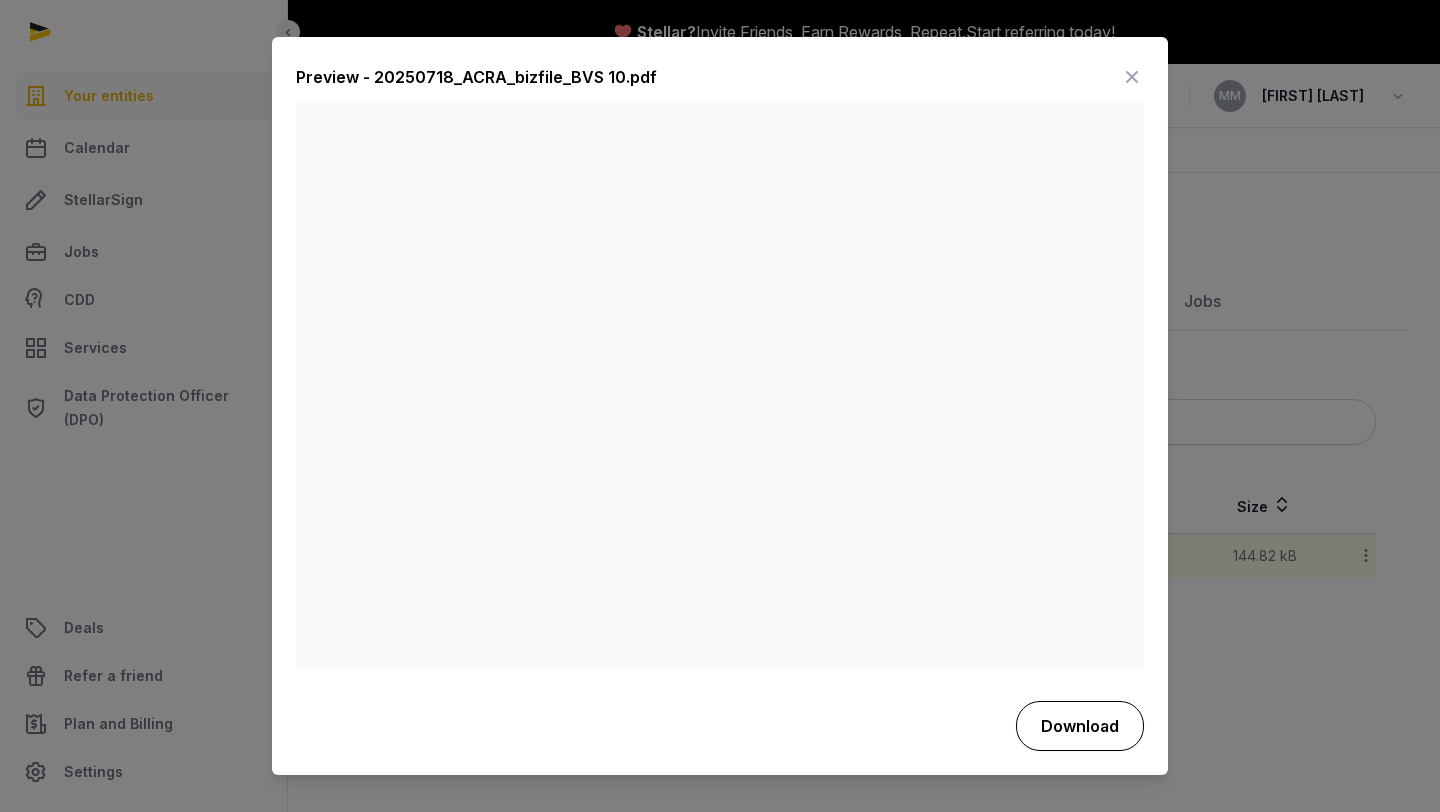 click on "Download" at bounding box center (1080, 726) 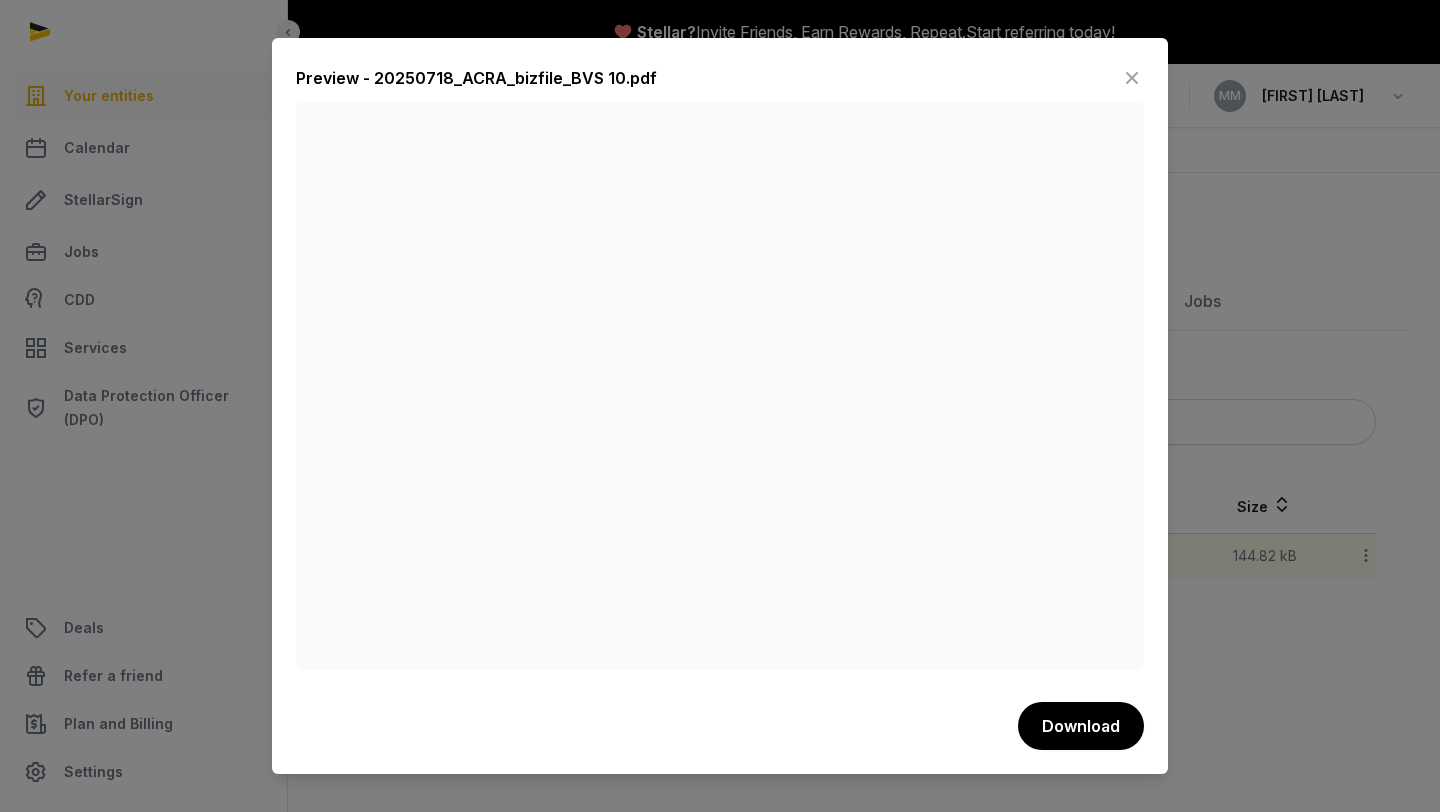 click at bounding box center (720, 406) 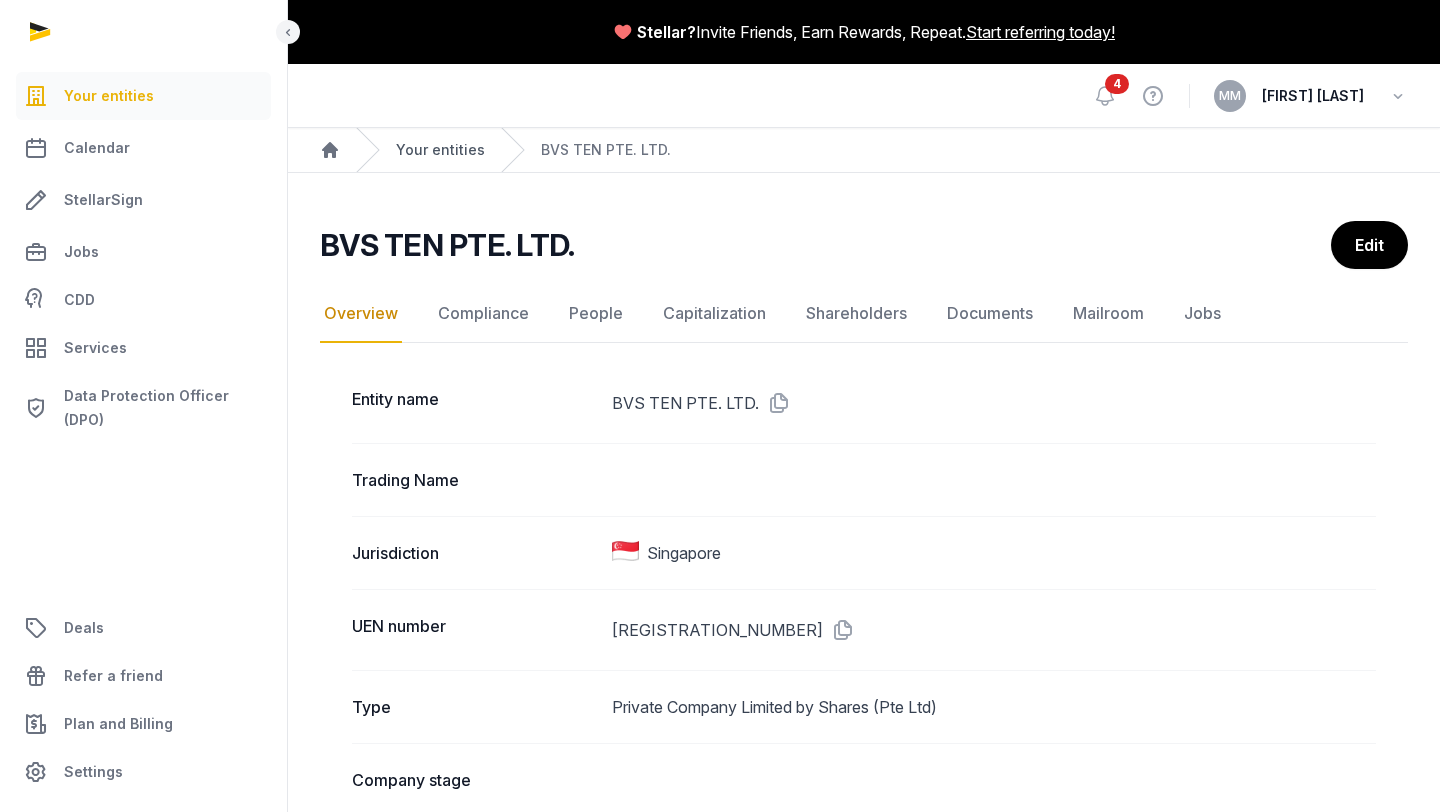 click on "Your entities" at bounding box center [440, 150] 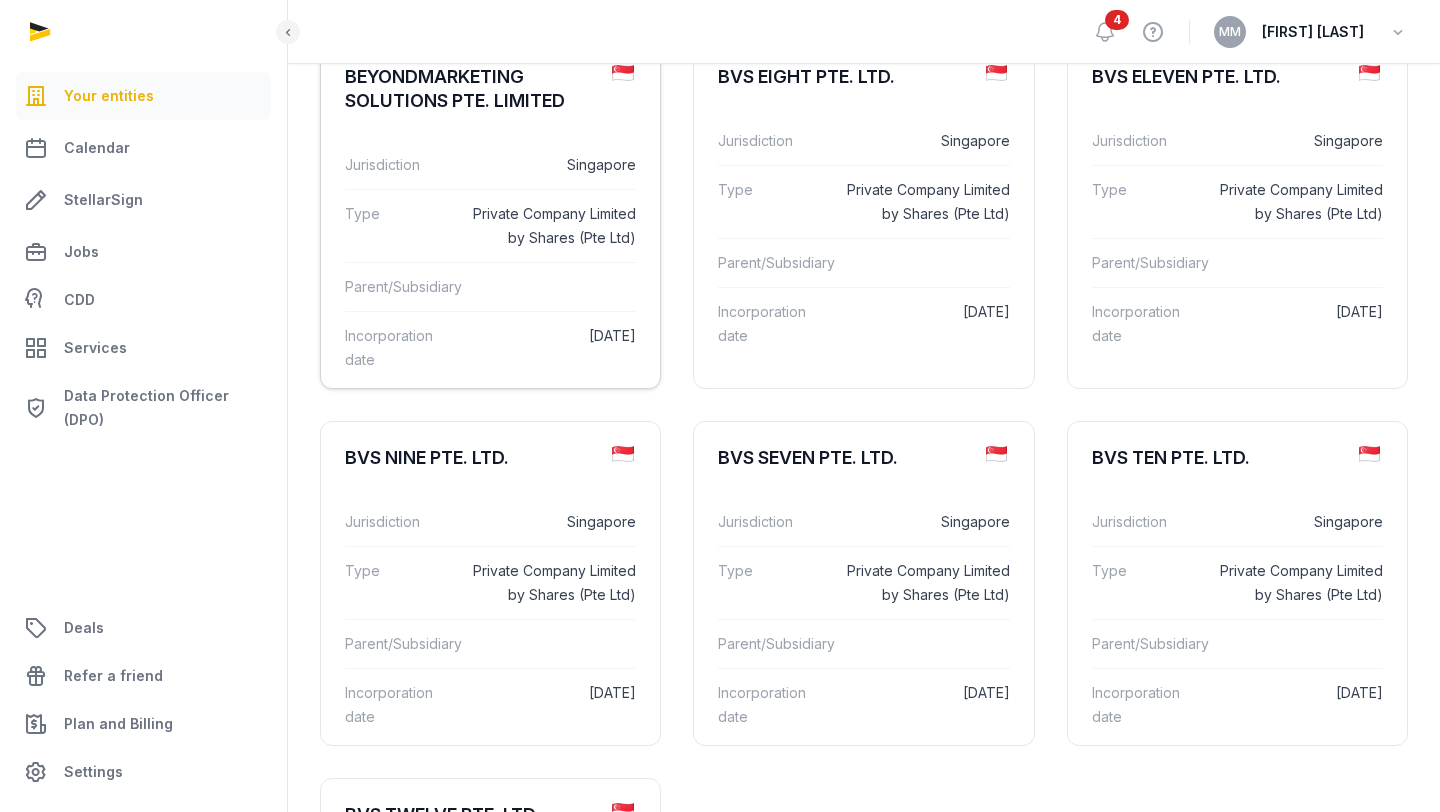 scroll, scrollTop: 222, scrollLeft: 0, axis: vertical 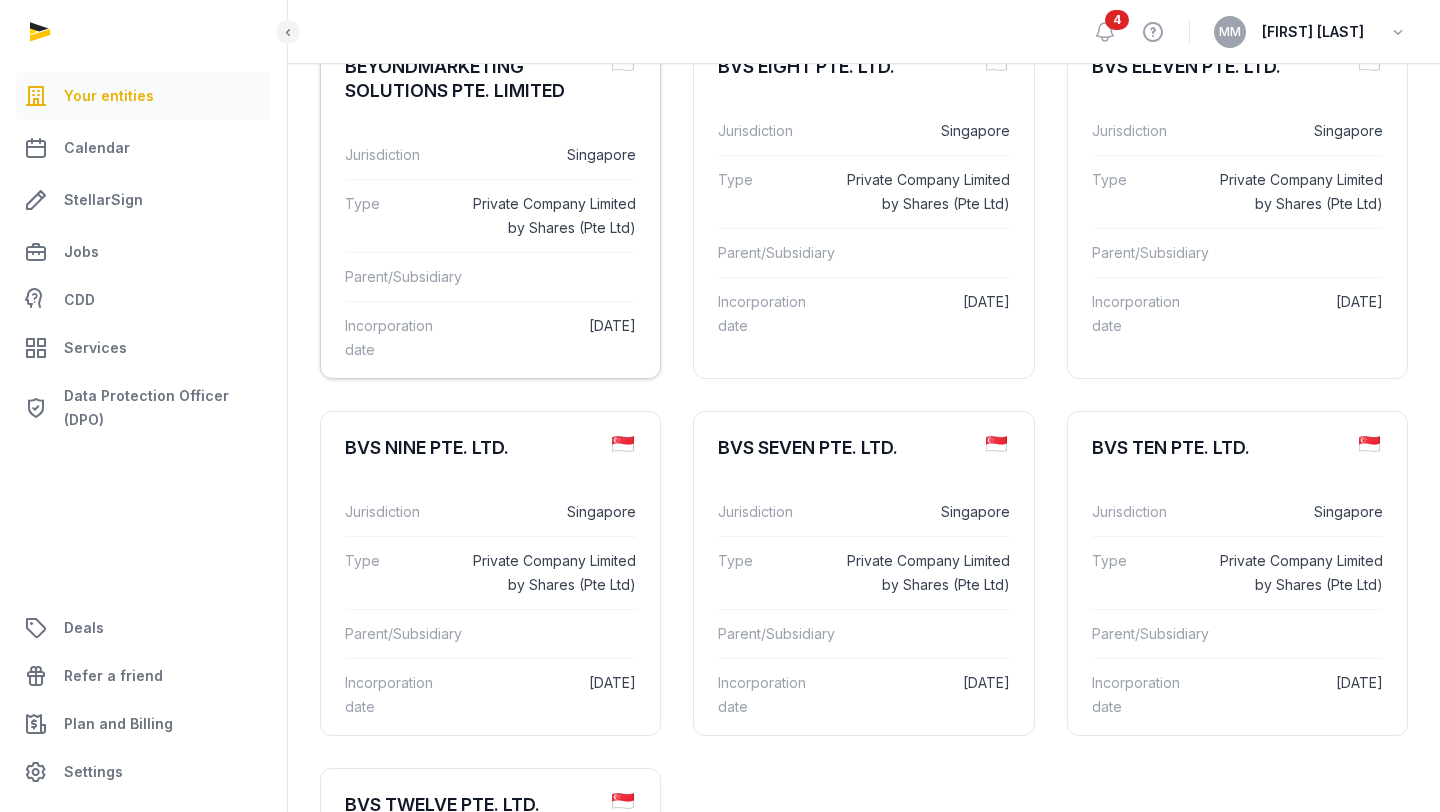click on "Private Company Limited by Shares (Pte Ltd)" at bounding box center (553, 573) 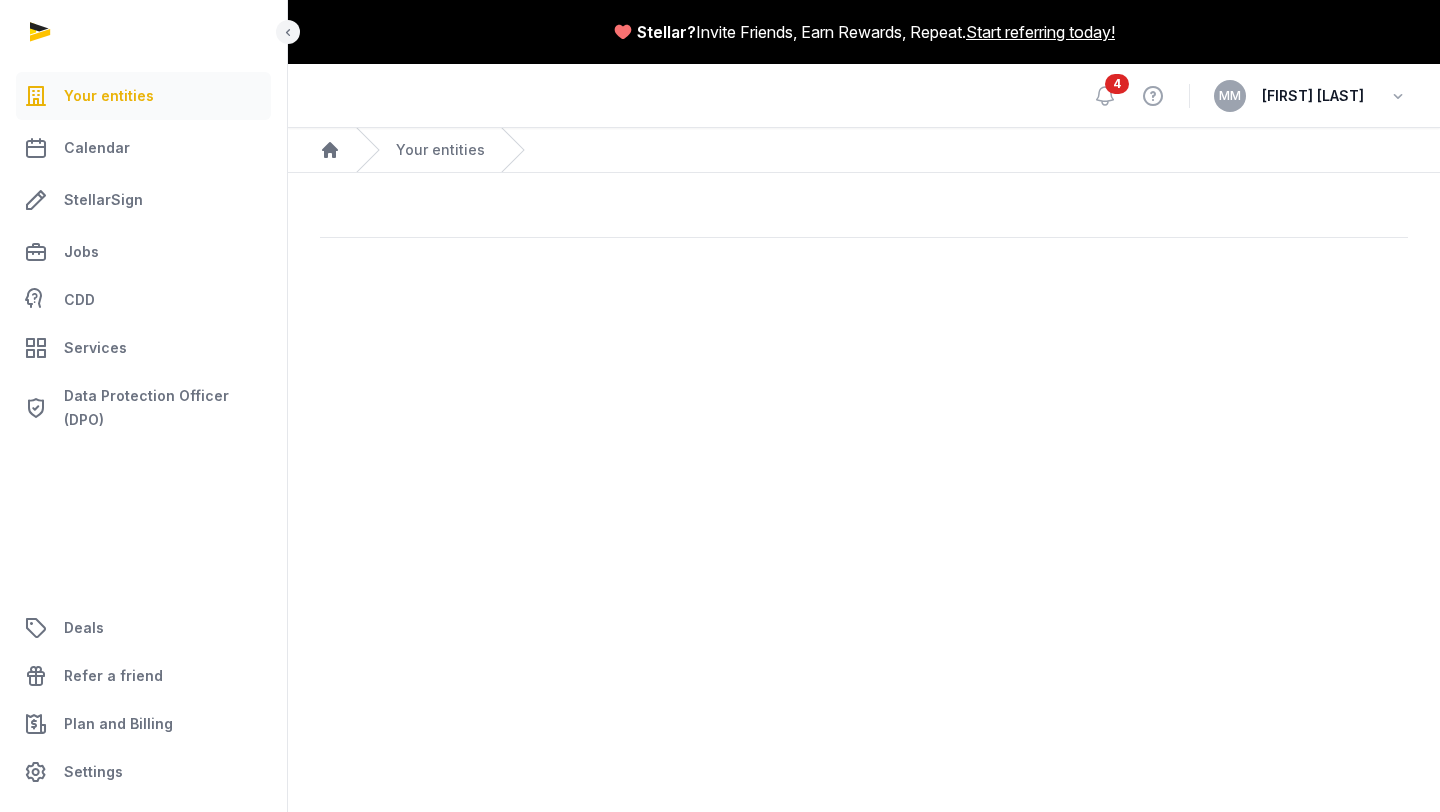 scroll, scrollTop: 0, scrollLeft: 0, axis: both 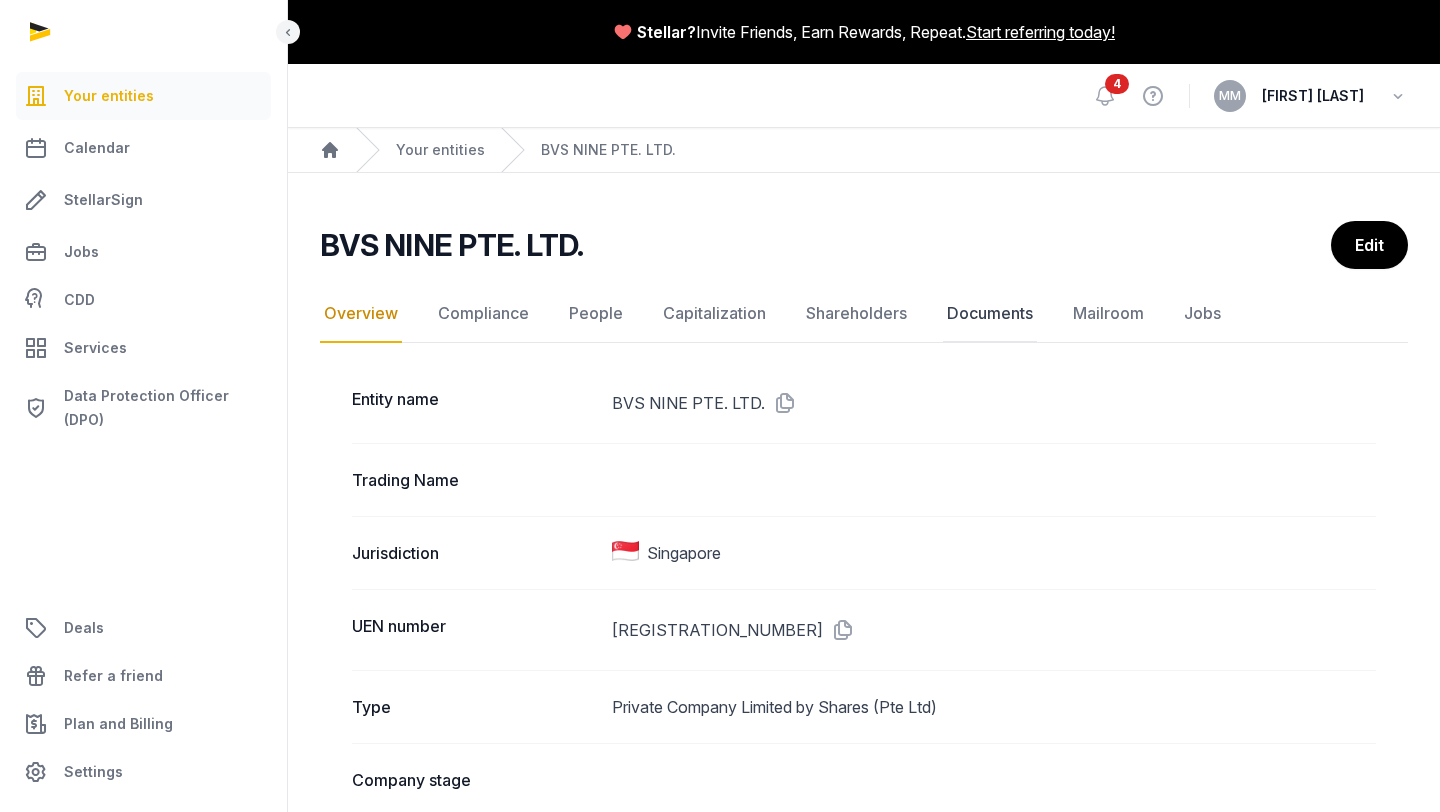 click on "Documents" 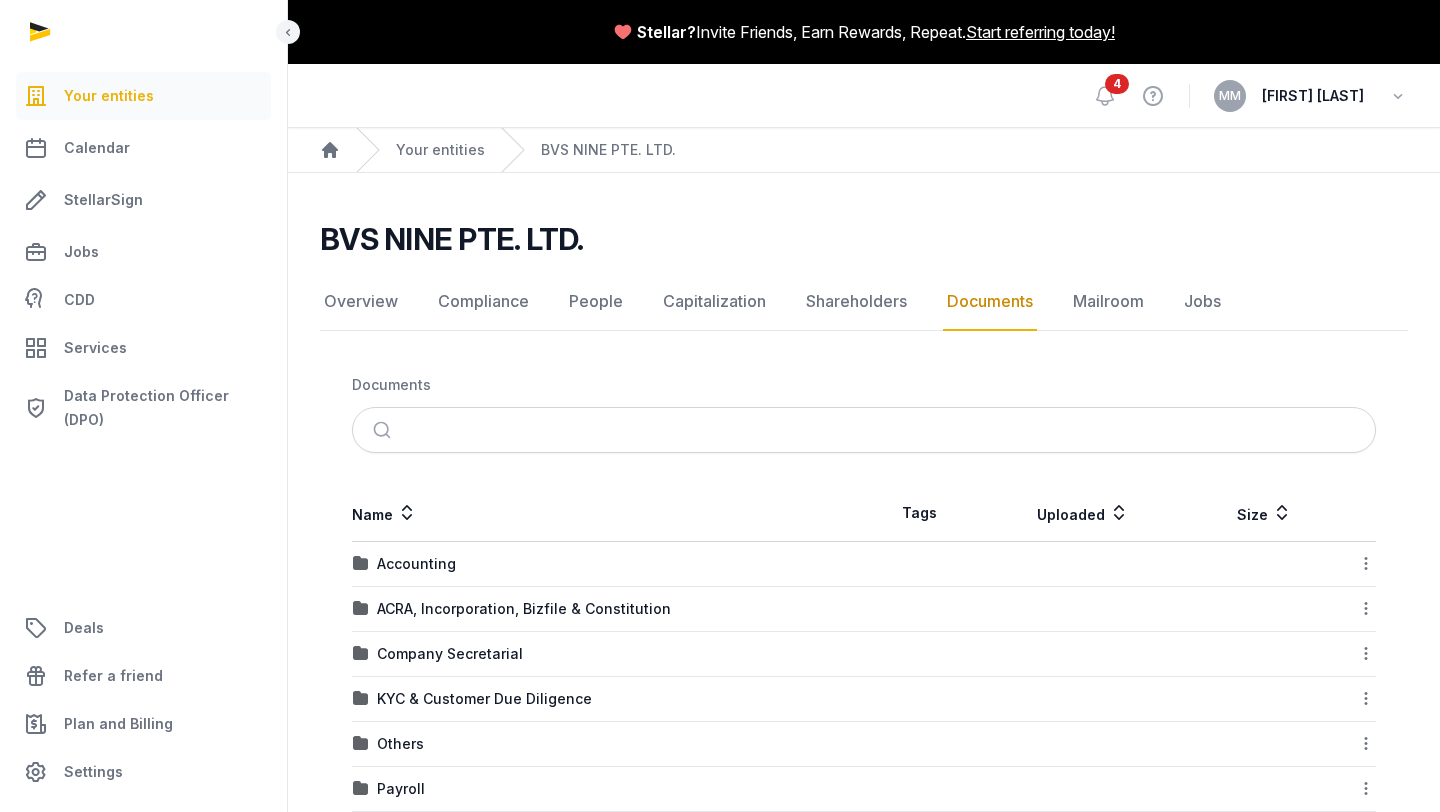 click on "BVS NINE PTE. LTD. Documents Overview Compliance People Capitalization Shareholders Documents Mailroom Jobs Overview  Compliance  People  Capitalization  Shareholders  Documents  Mailroom  Jobs   Documents
Name  Tags  Uploaded   Size  Accounting   Download Folder  ACRA, Incorporation, Bizfile & Constitution   Download Folder  Company Secretarial   Download Folder  KYC & Customer Due Diligence   Download Folder  Others   Download Folder  Payroll   Download Folder  Resolutions & Minutes   Download Folder  Service Agreement & Billing   Download Folder  Shared Folder  (upload your documents here)  Download Folder  Statutory Registers   Download Folder  Tax   Download Folder" 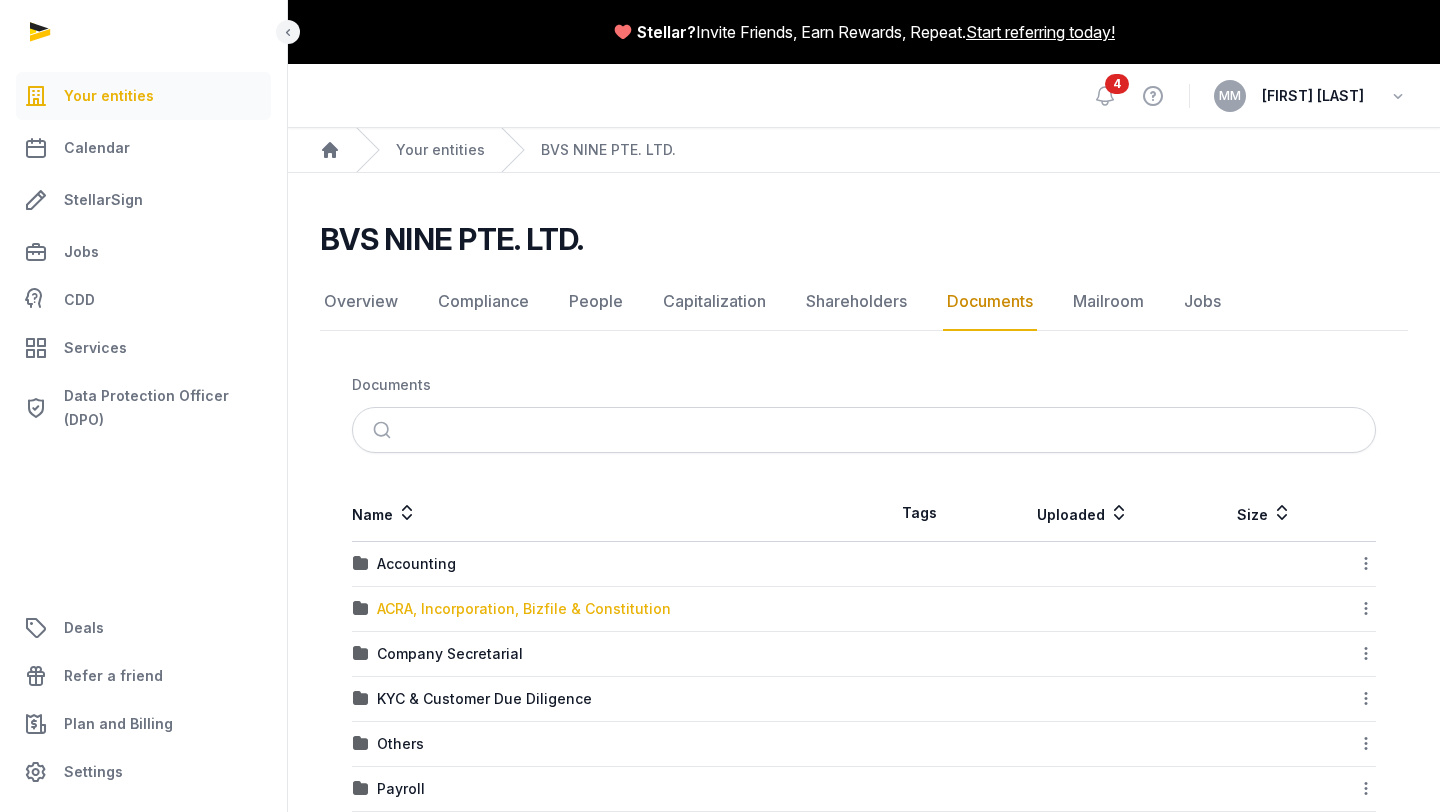 click on "ACRA, Incorporation, Bizfile & Constitution" at bounding box center (524, 609) 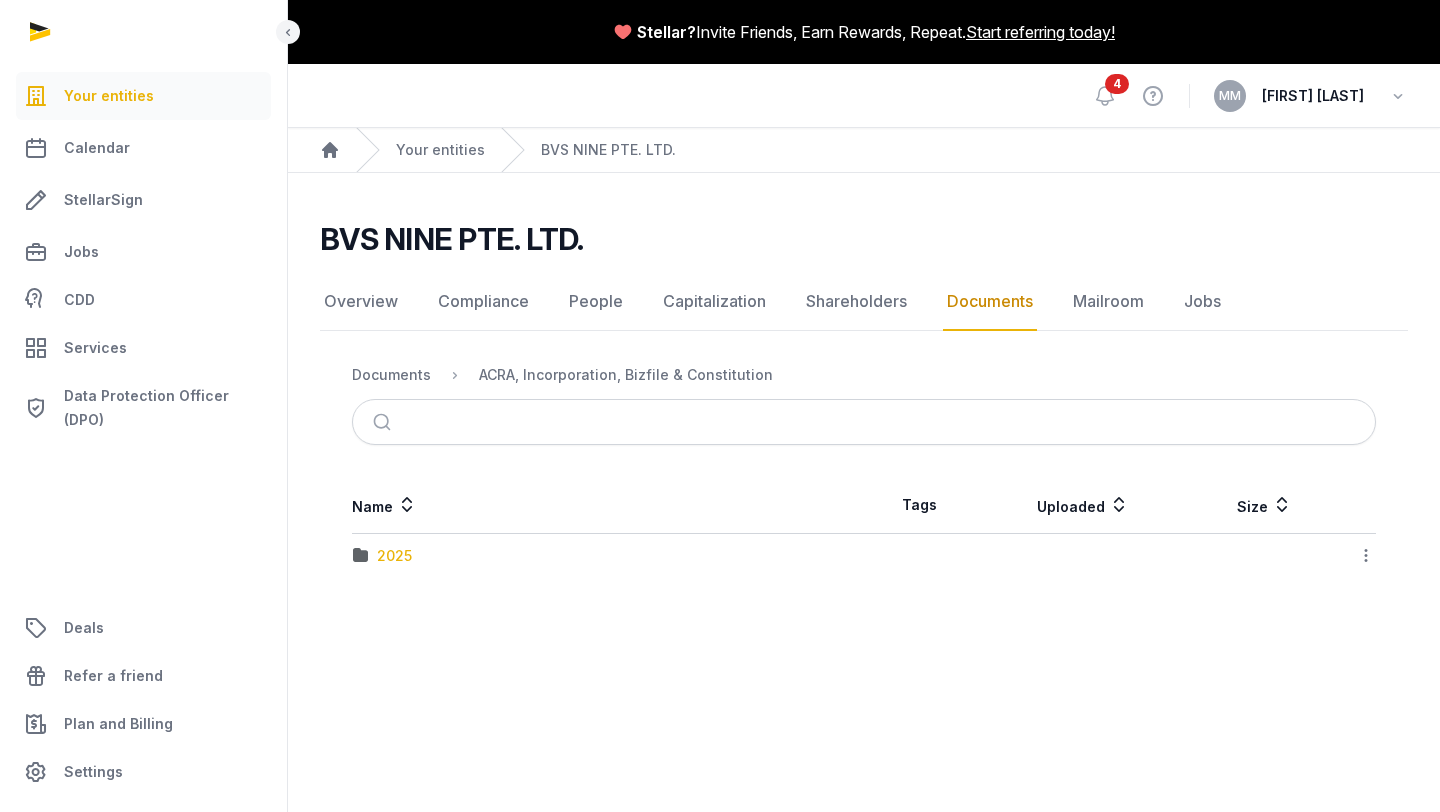 click on "2025" at bounding box center [394, 556] 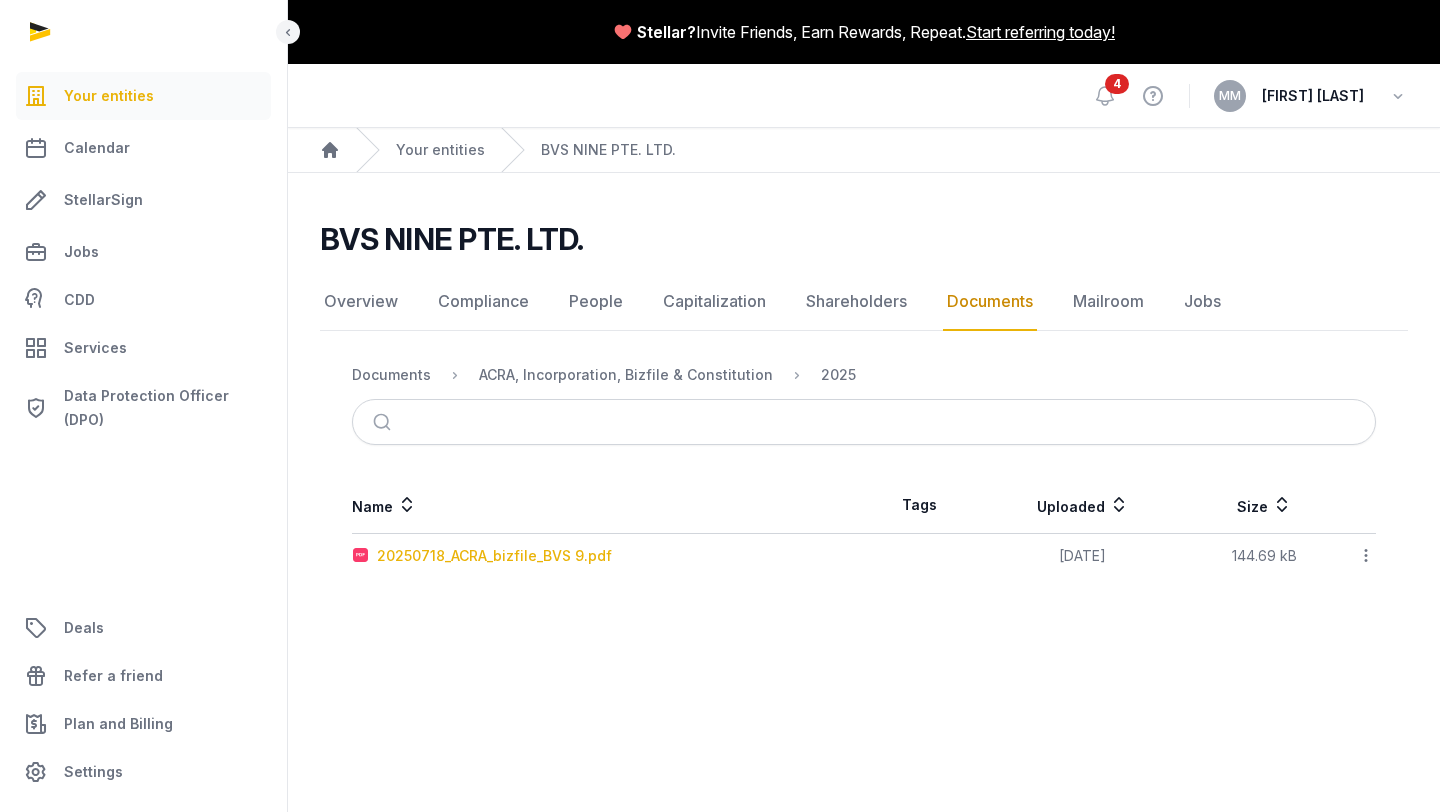 click on "20250718_ACRA_bizfile_BVS 9.pdf" at bounding box center (494, 556) 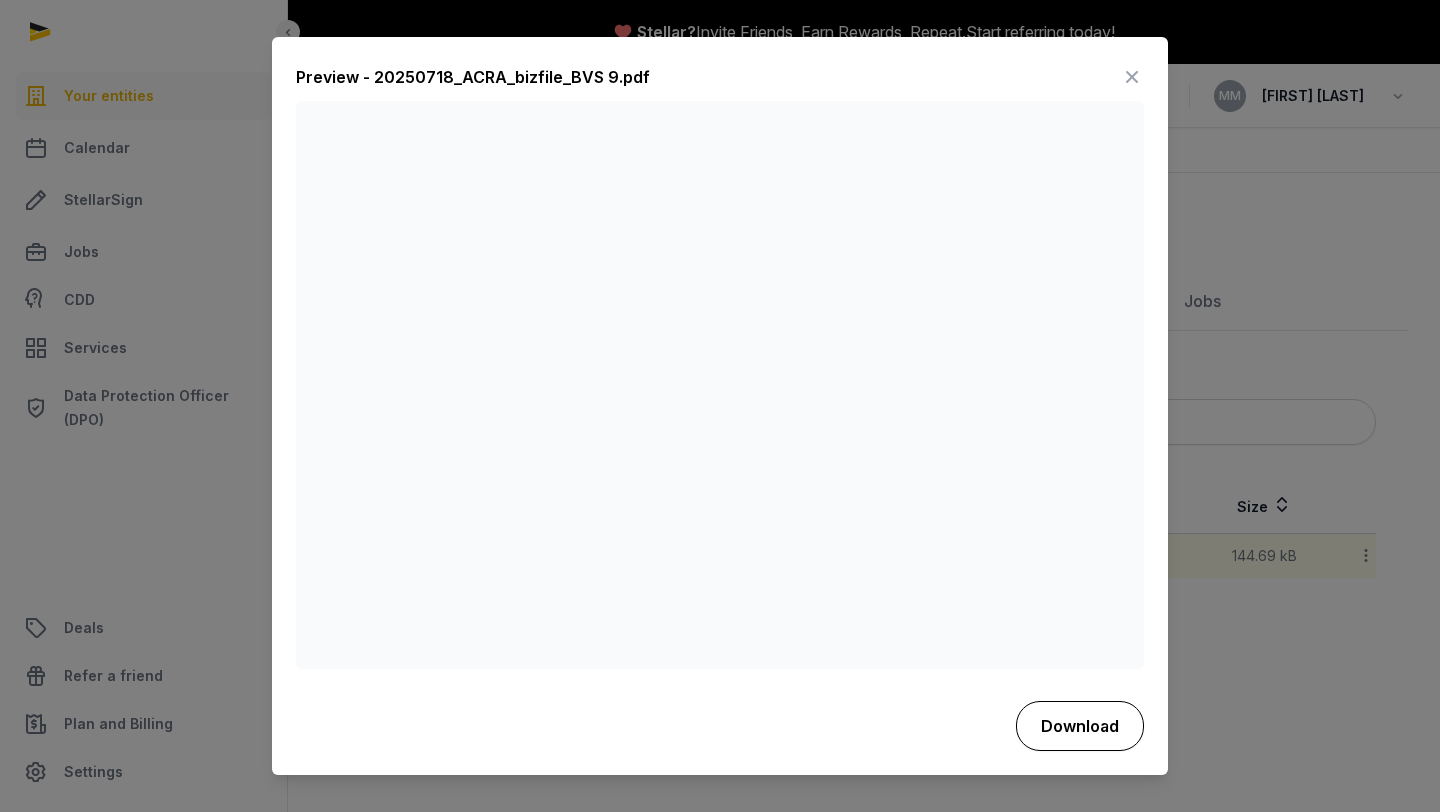 click on "Download" at bounding box center [1080, 726] 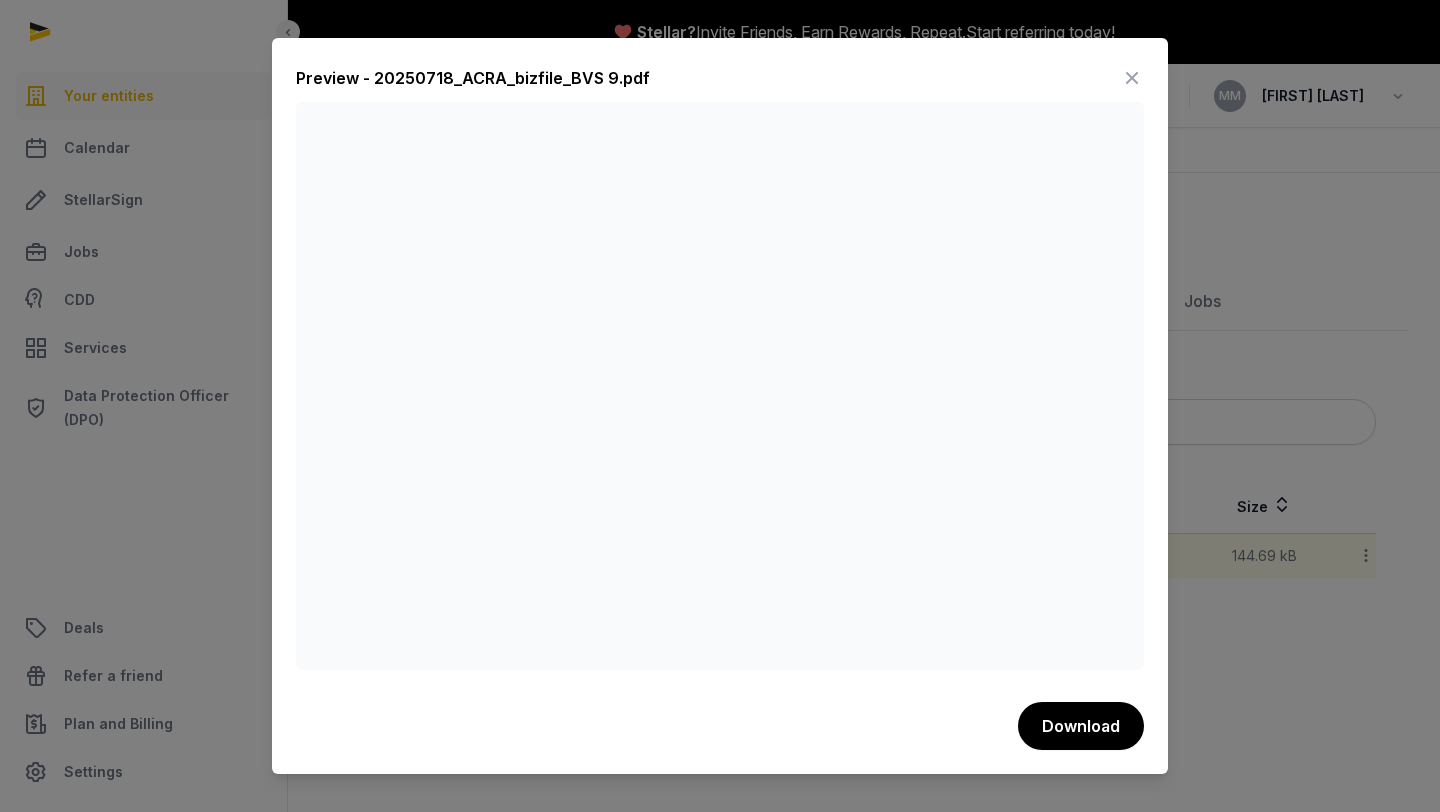click at bounding box center (1132, 78) 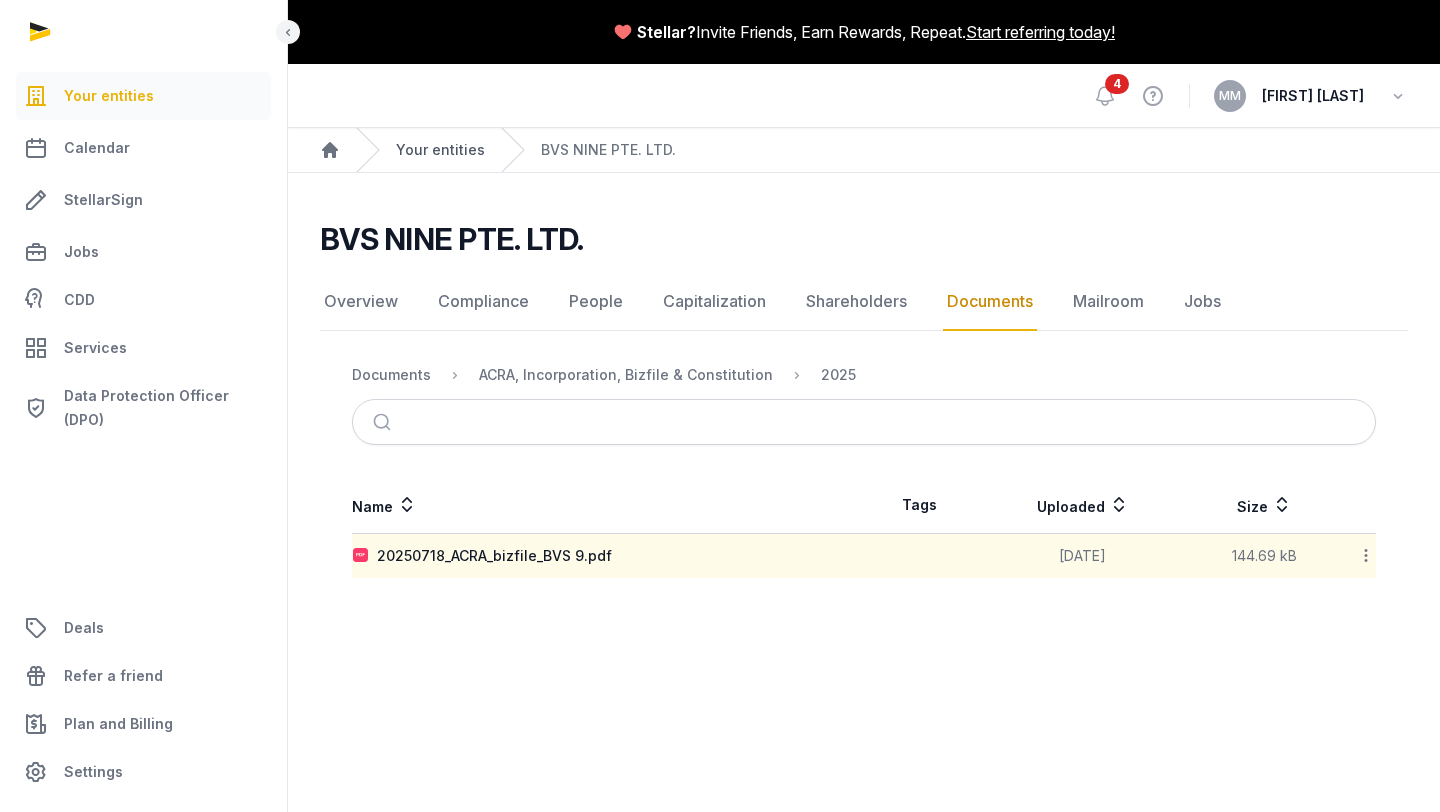 click on "Your entities" at bounding box center [440, 150] 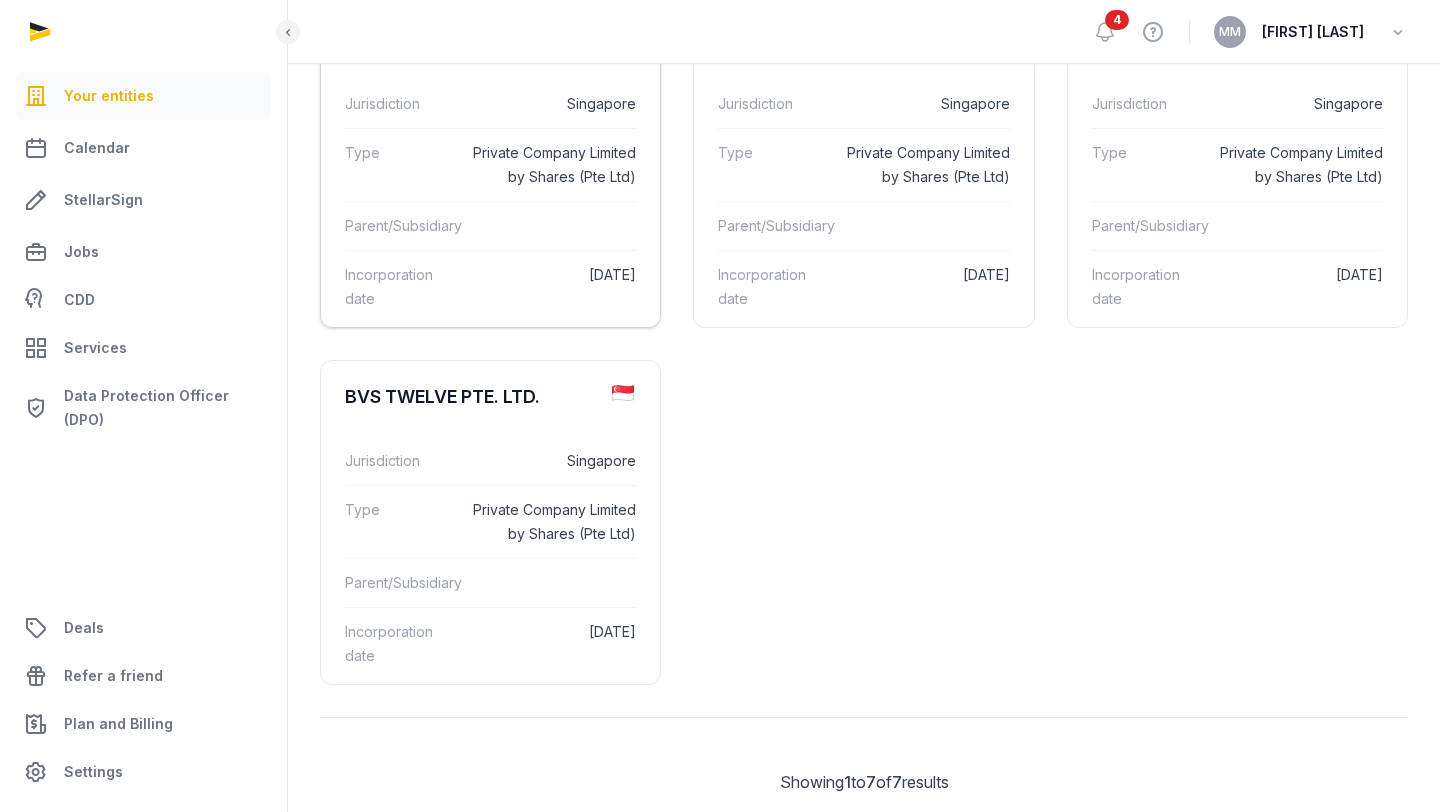 scroll, scrollTop: 665, scrollLeft: 0, axis: vertical 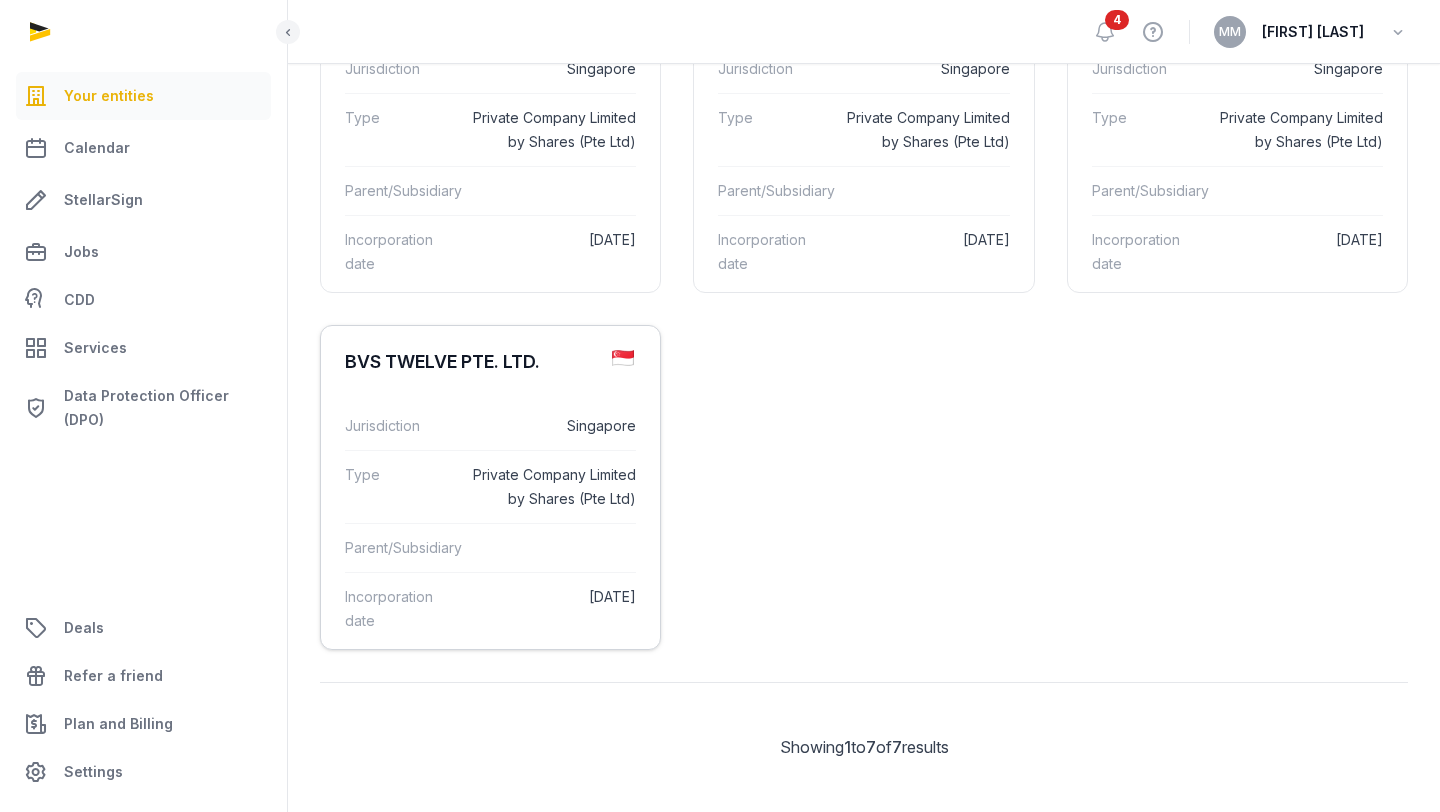 click on "Singapore" at bounding box center [553, 426] 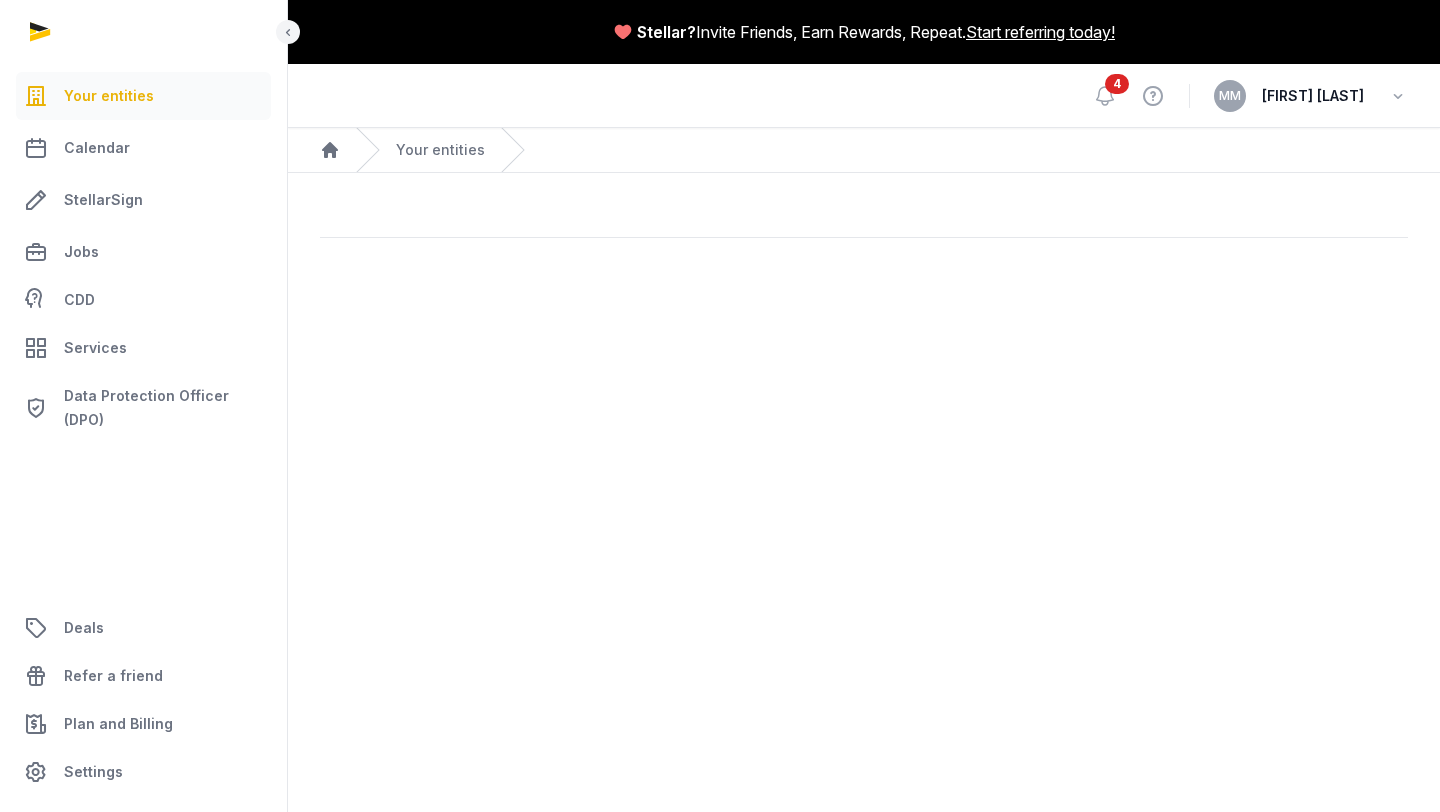 scroll, scrollTop: 0, scrollLeft: 0, axis: both 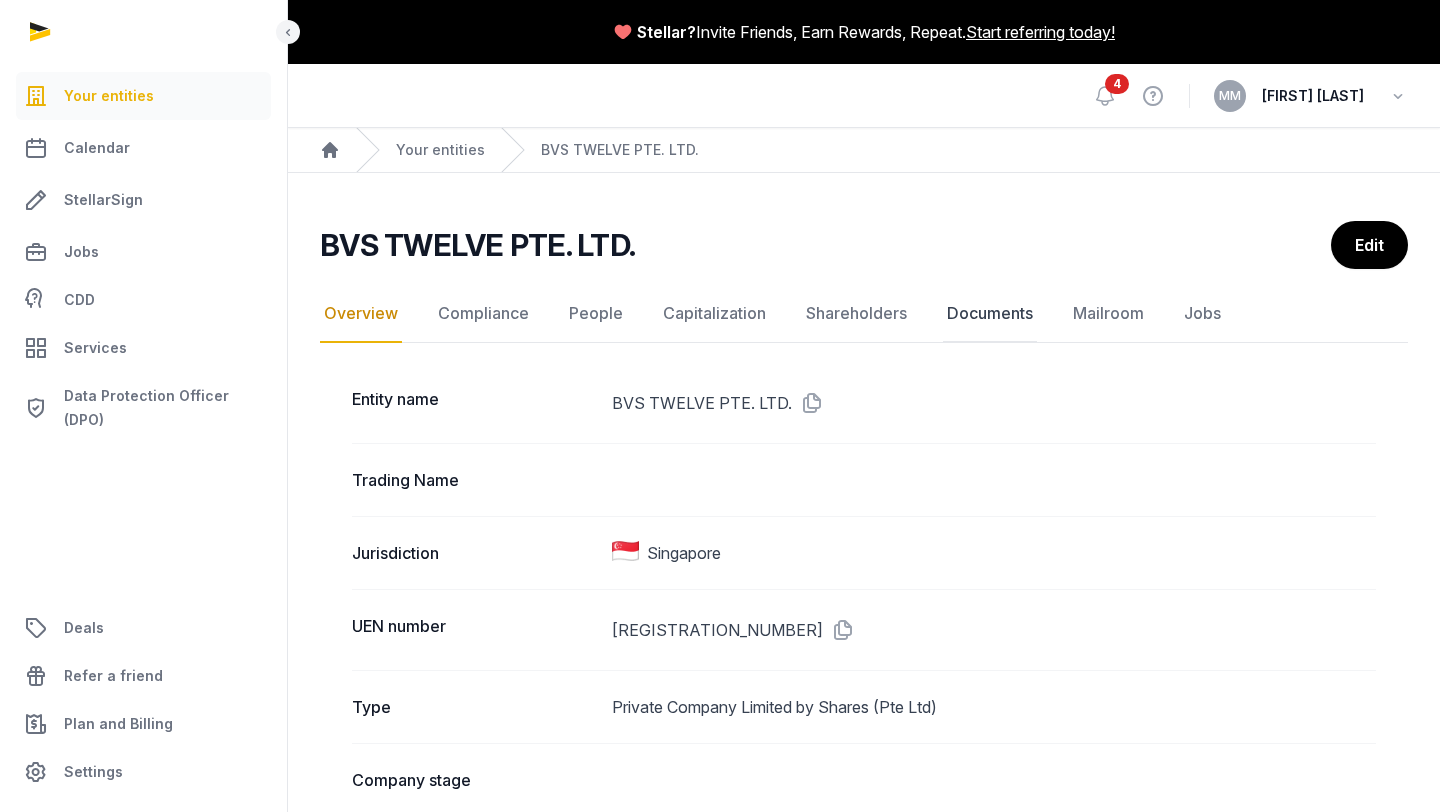 click on "Documents" 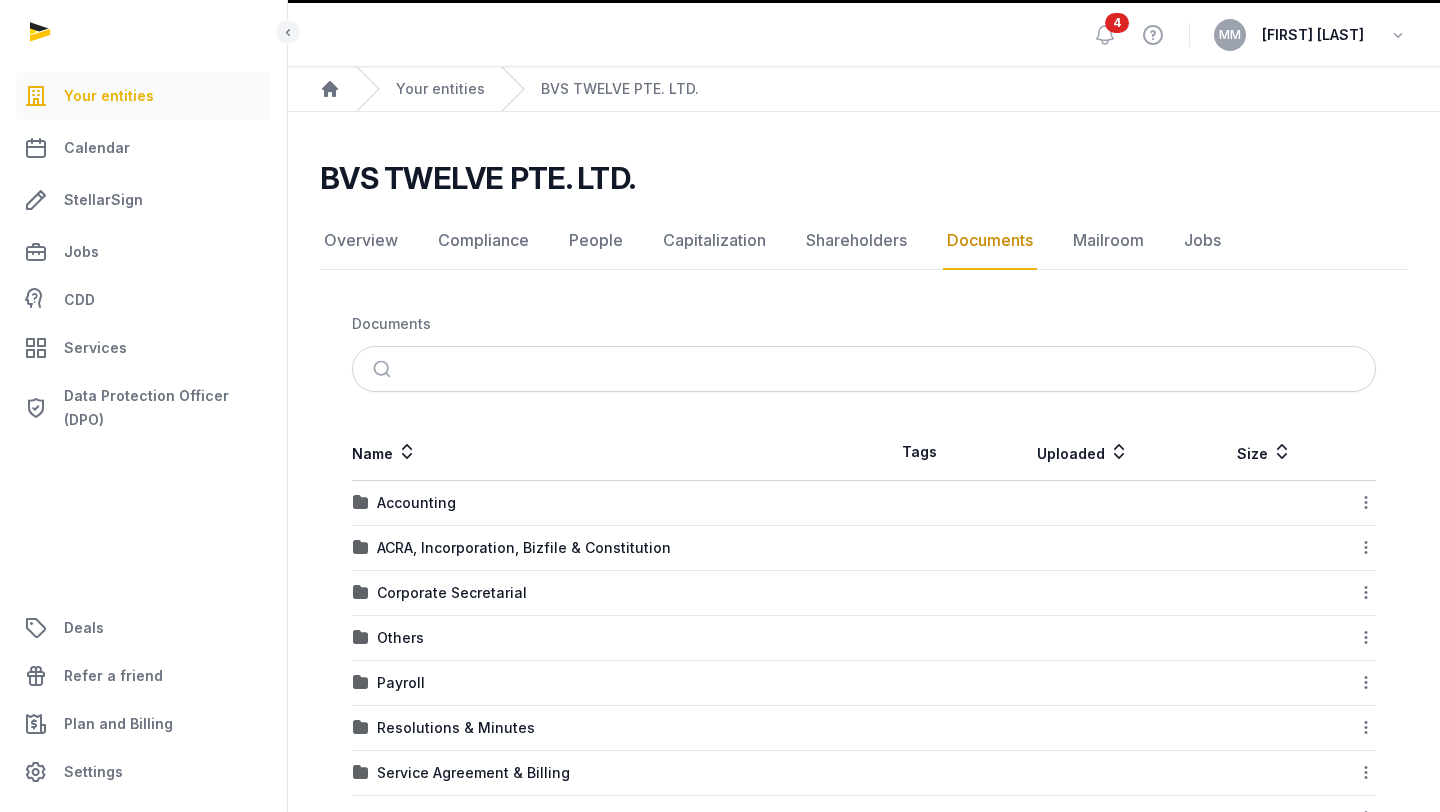 scroll, scrollTop: 64, scrollLeft: 0, axis: vertical 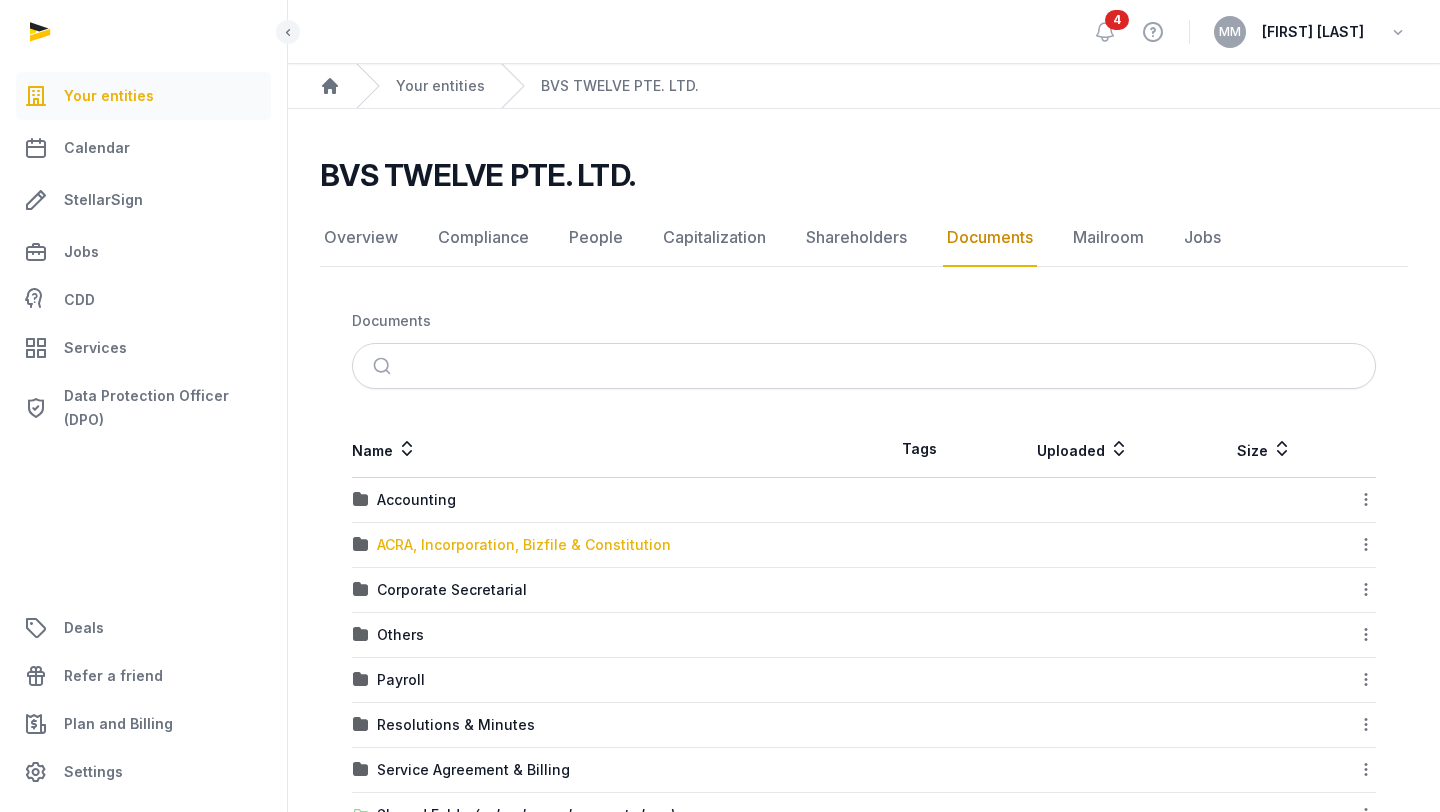 click on "ACRA, Incorporation, Bizfile & Constitution" at bounding box center [524, 545] 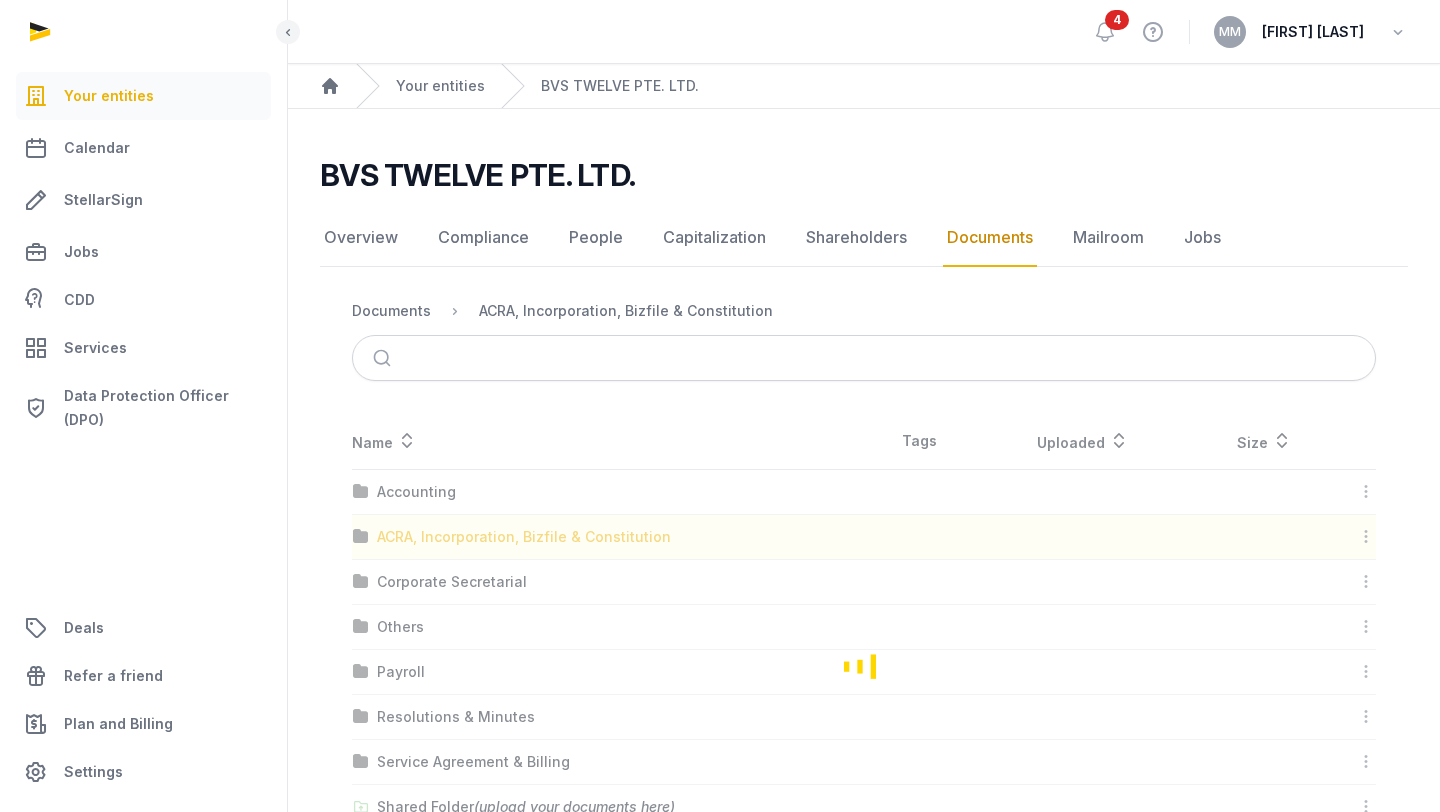 scroll, scrollTop: 0, scrollLeft: 0, axis: both 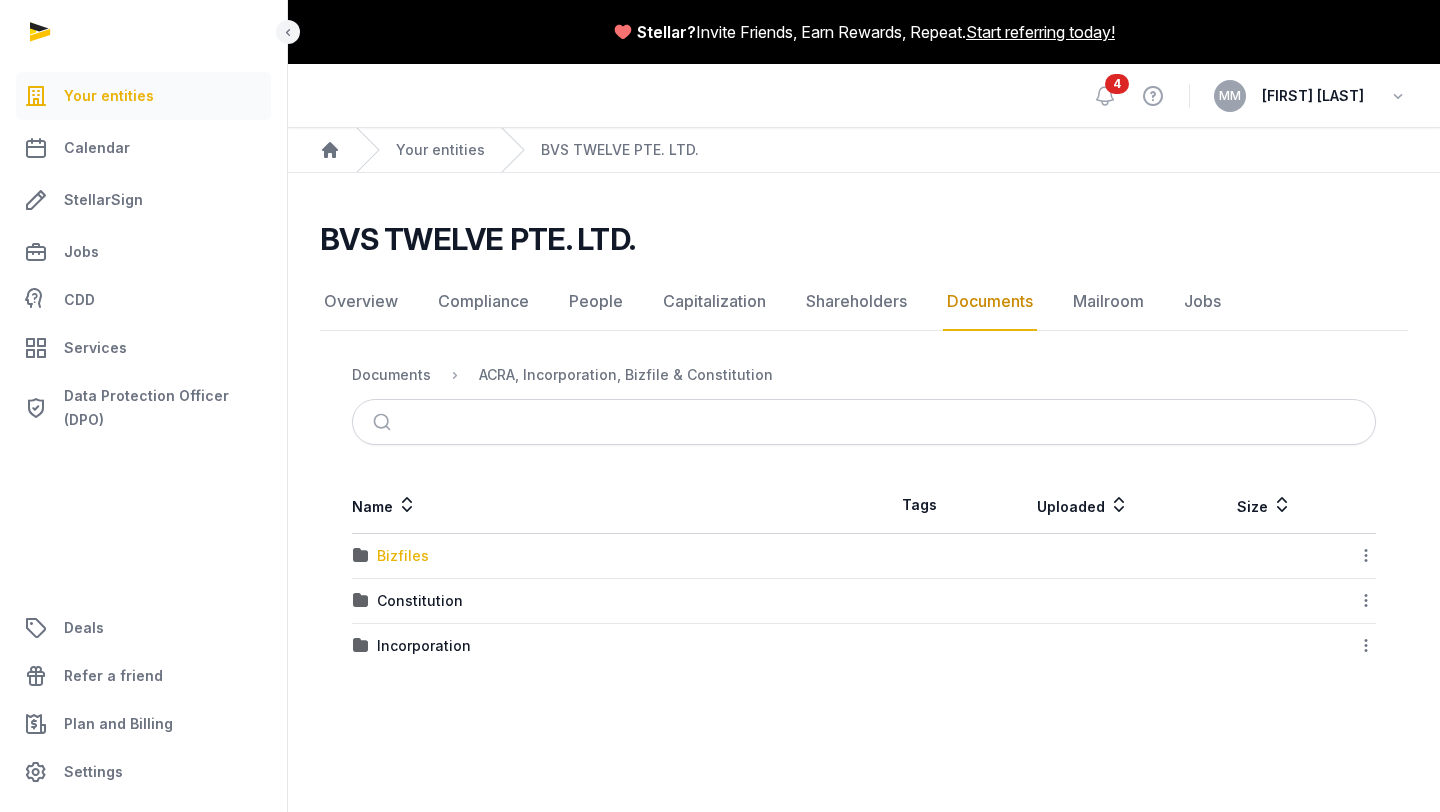 click on "Bizfiles" at bounding box center [403, 556] 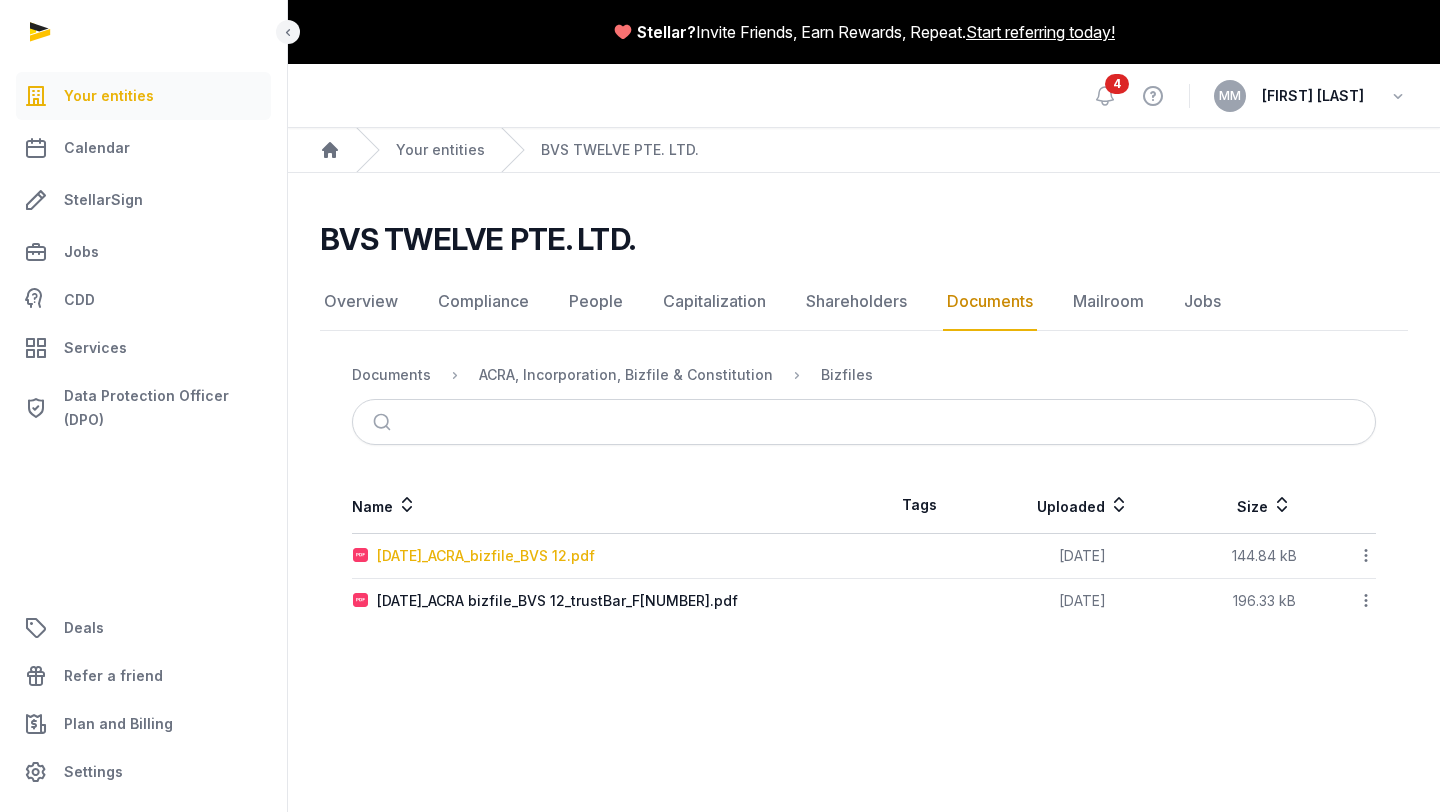 click on "20250718_ACRA_bizfile_BVS 12.pdf" at bounding box center (486, 556) 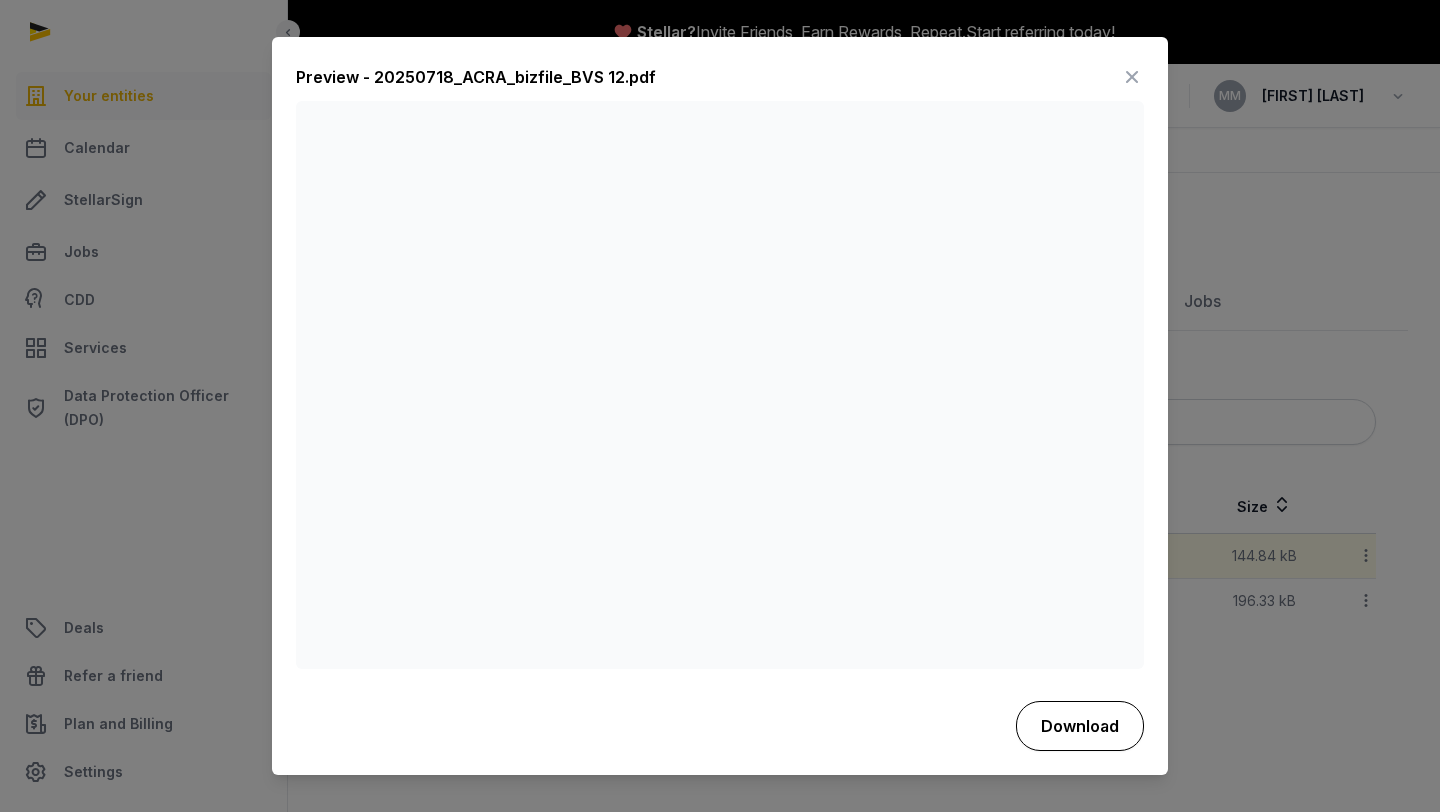click on "Download" at bounding box center [1080, 726] 